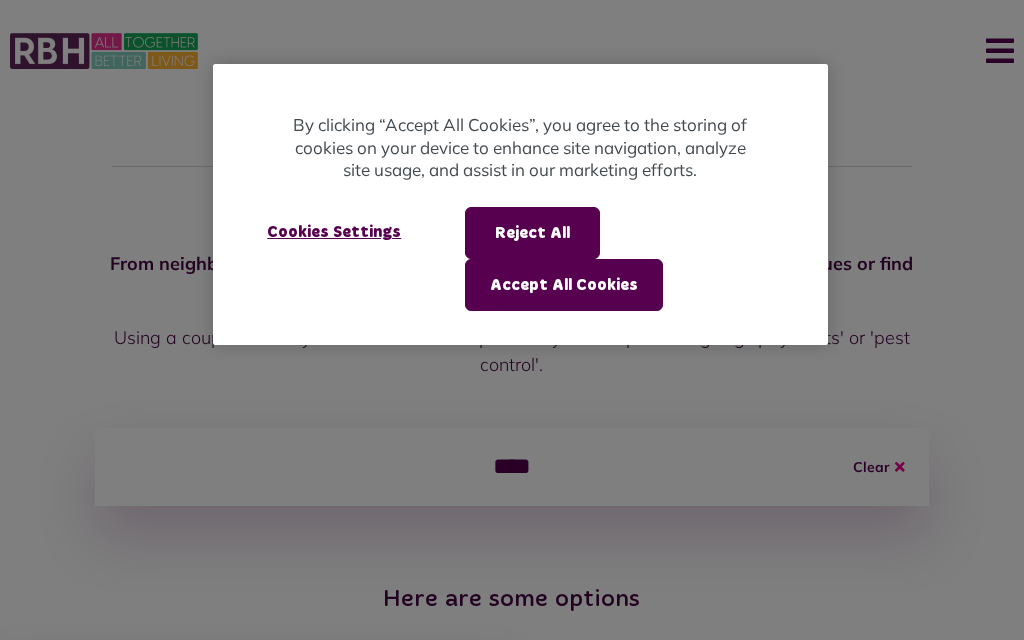 scroll, scrollTop: 2, scrollLeft: 0, axis: vertical 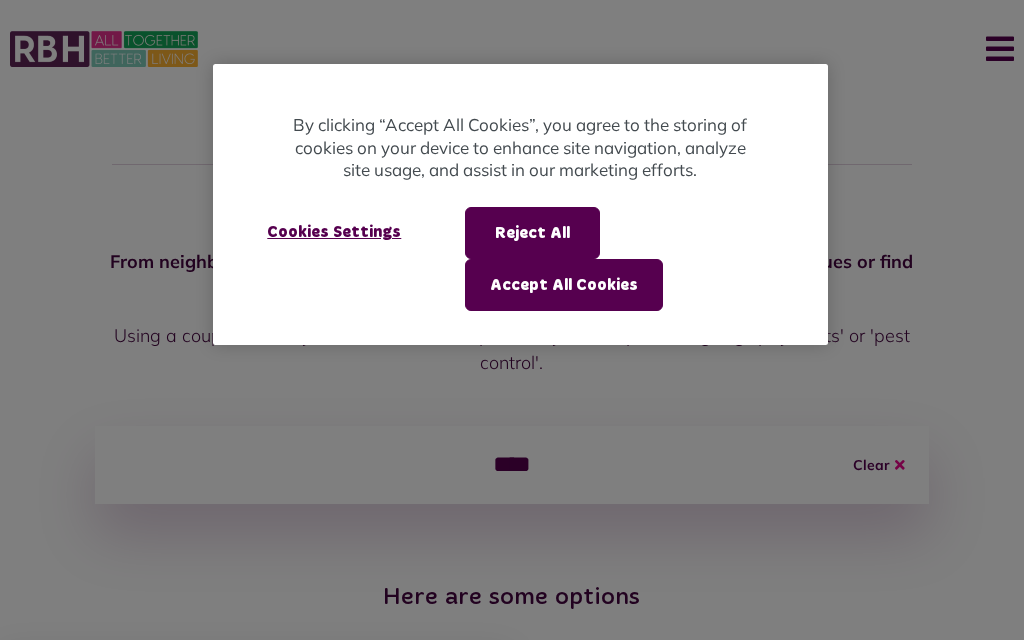click on "Accept All Cookies" at bounding box center (564, 285) 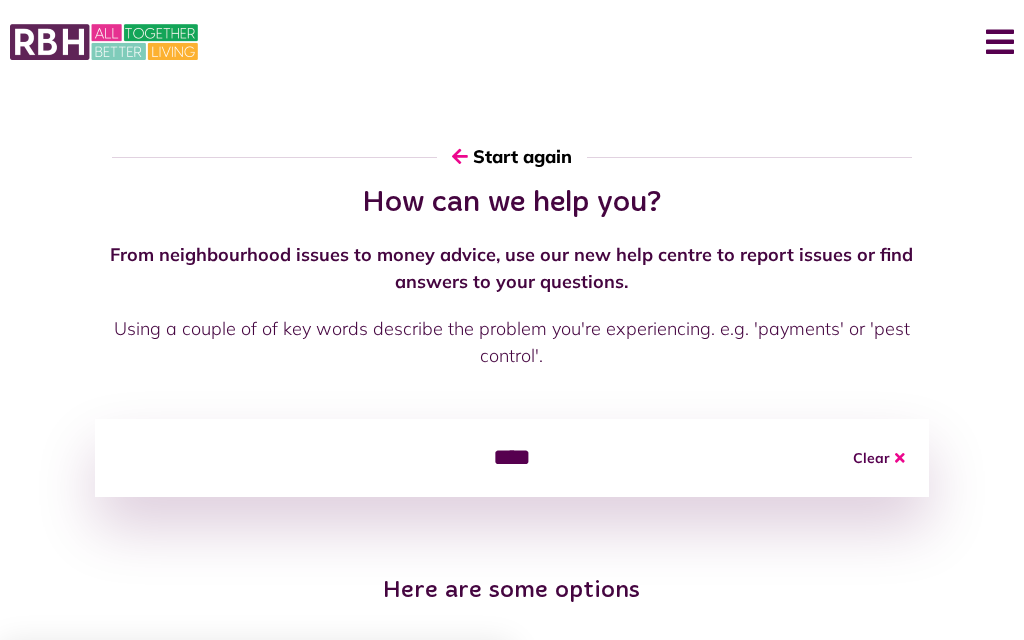 scroll, scrollTop: 0, scrollLeft: 0, axis: both 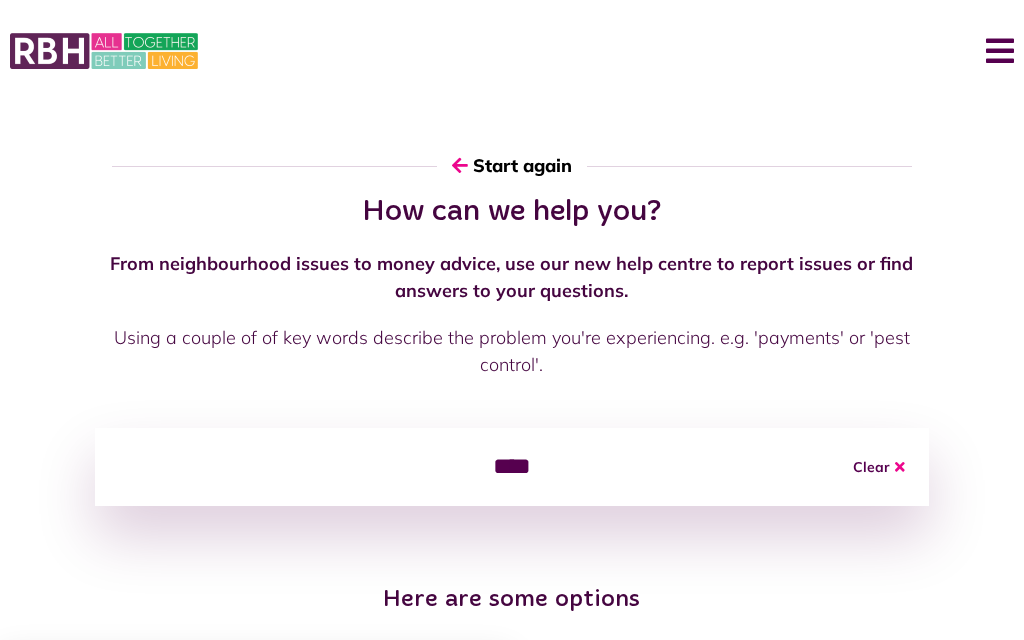 click on "Menu" at bounding box center (992, 51) 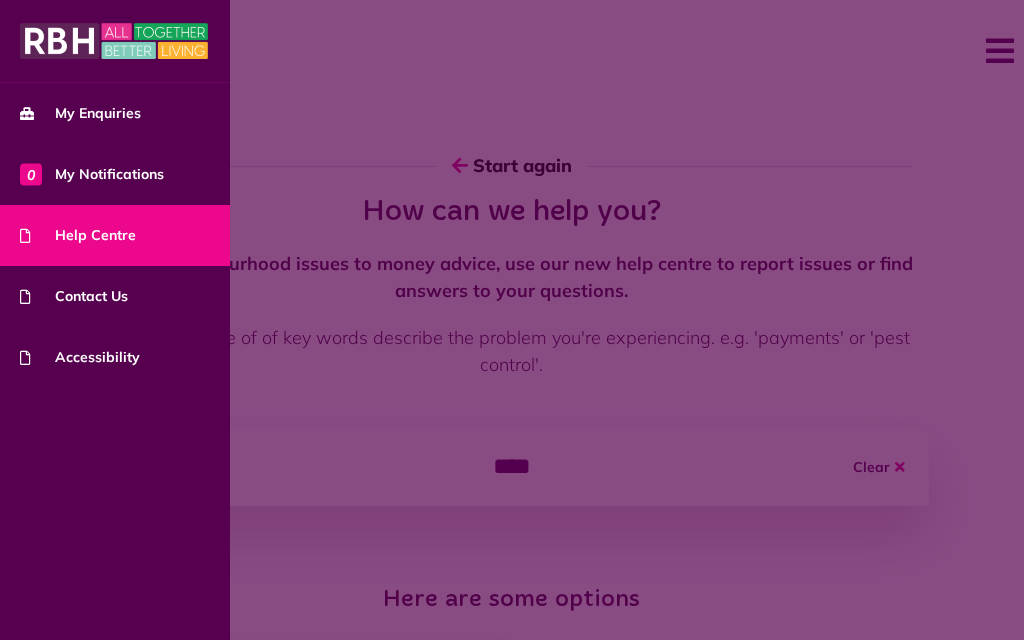click on "My Enquiries" at bounding box center (80, 113) 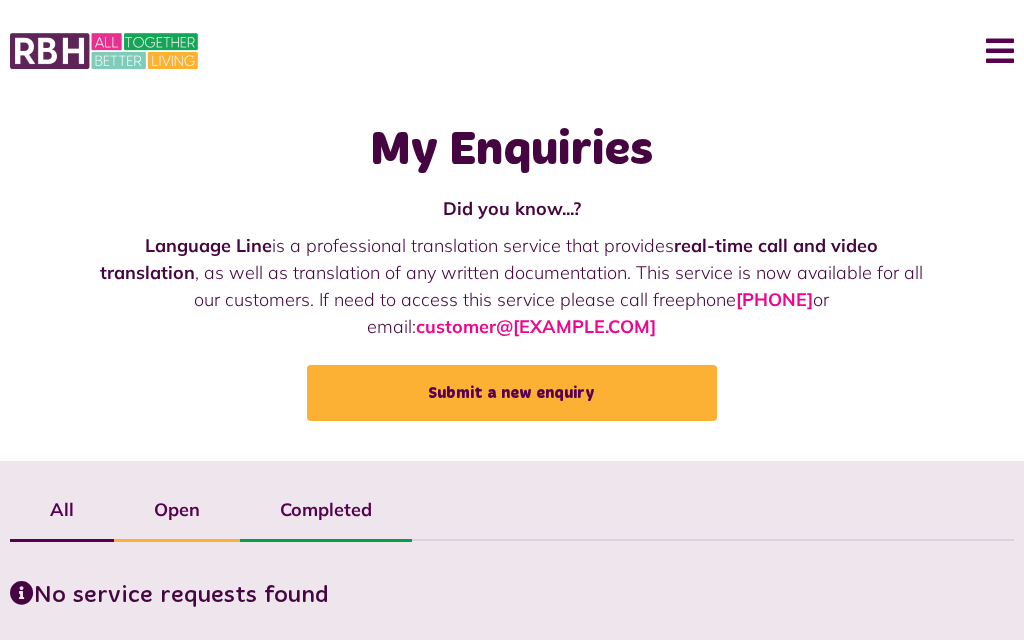 scroll, scrollTop: 29, scrollLeft: 0, axis: vertical 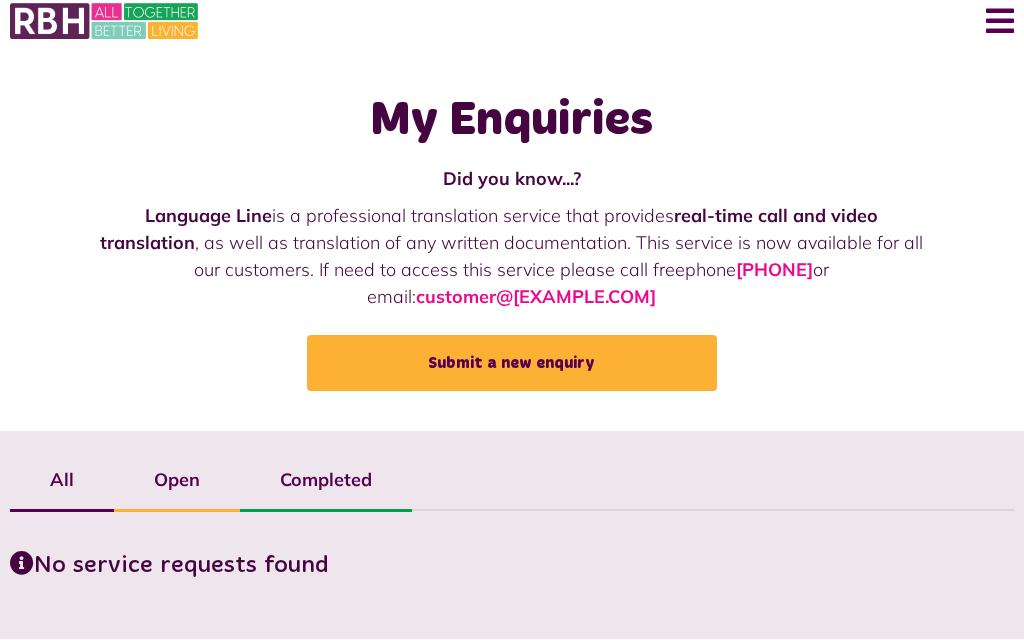 click on "Open" at bounding box center (177, 481) 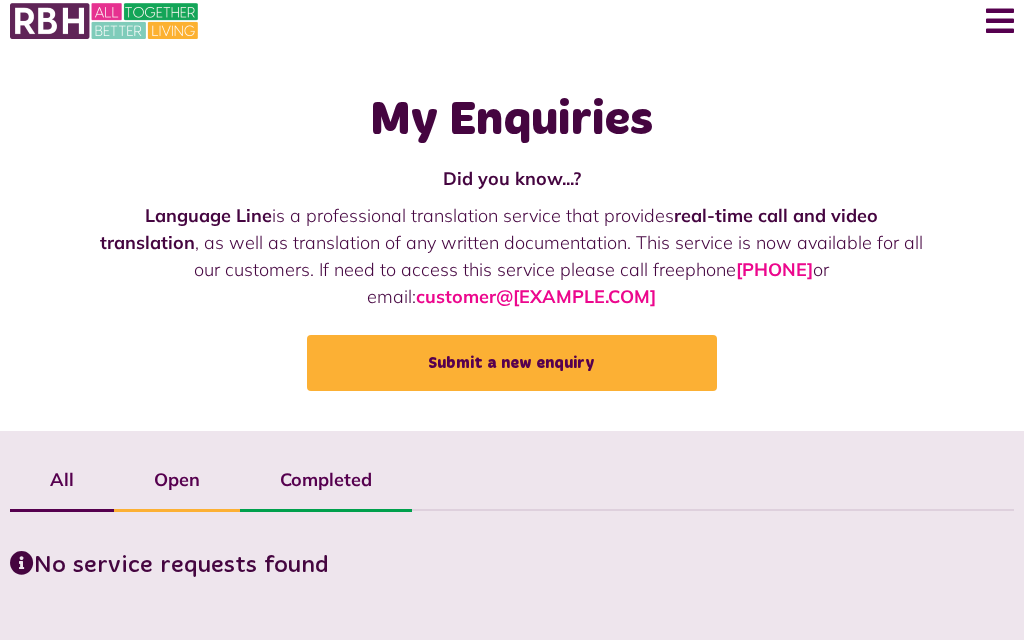 scroll, scrollTop: 29, scrollLeft: 0, axis: vertical 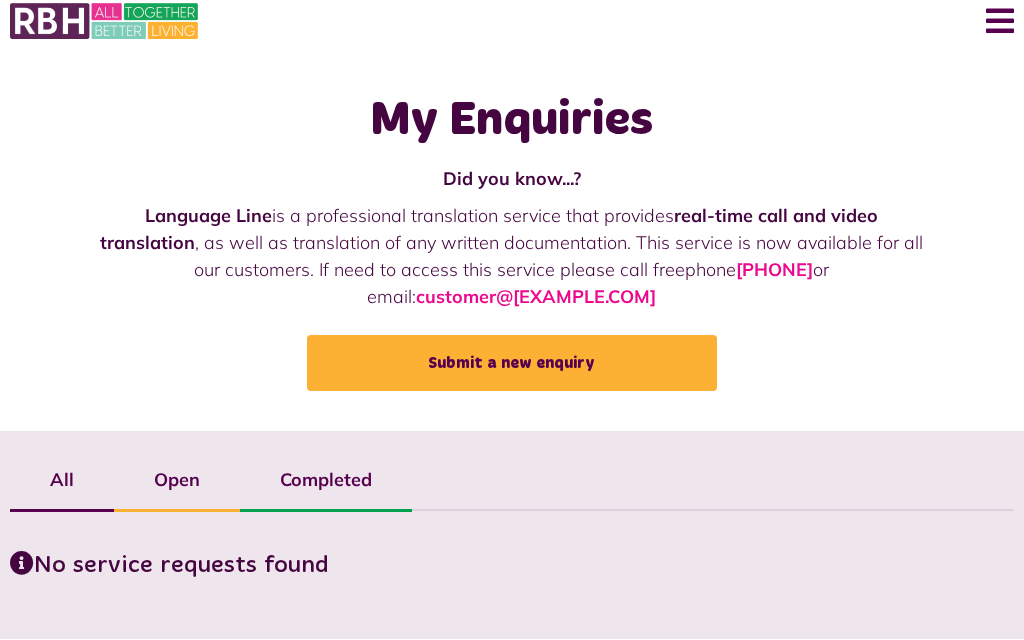click on "Completed" at bounding box center (326, 481) 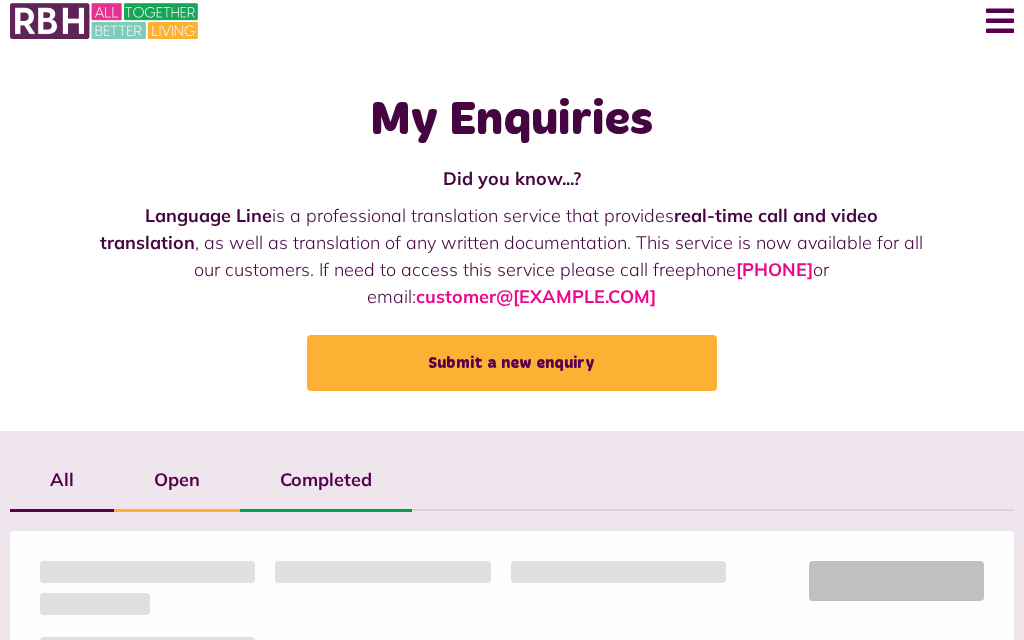 scroll, scrollTop: 29, scrollLeft: 0, axis: vertical 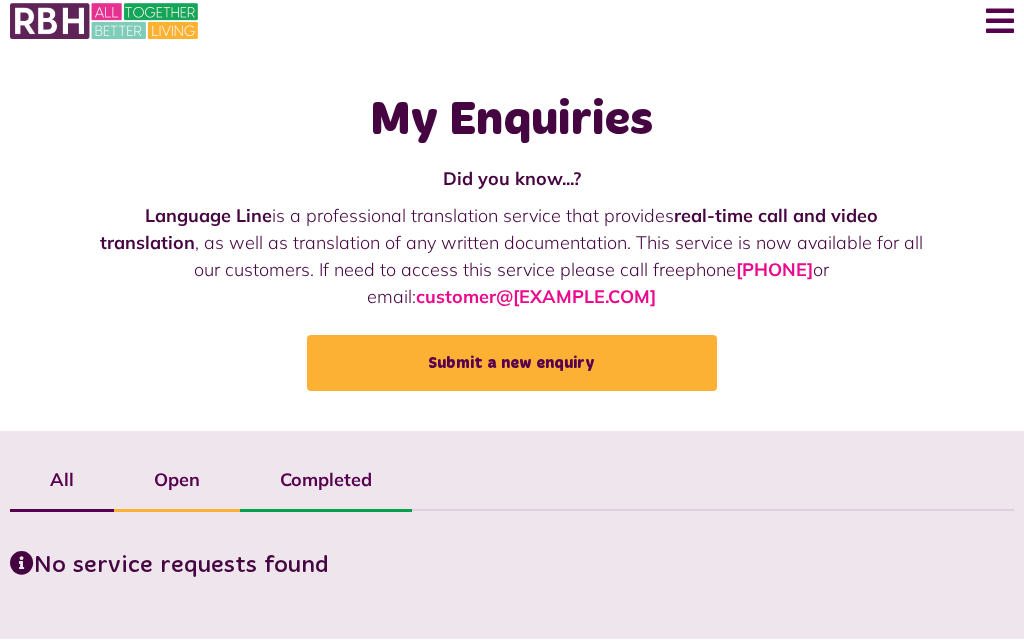 click on "Menu" at bounding box center [992, 22] 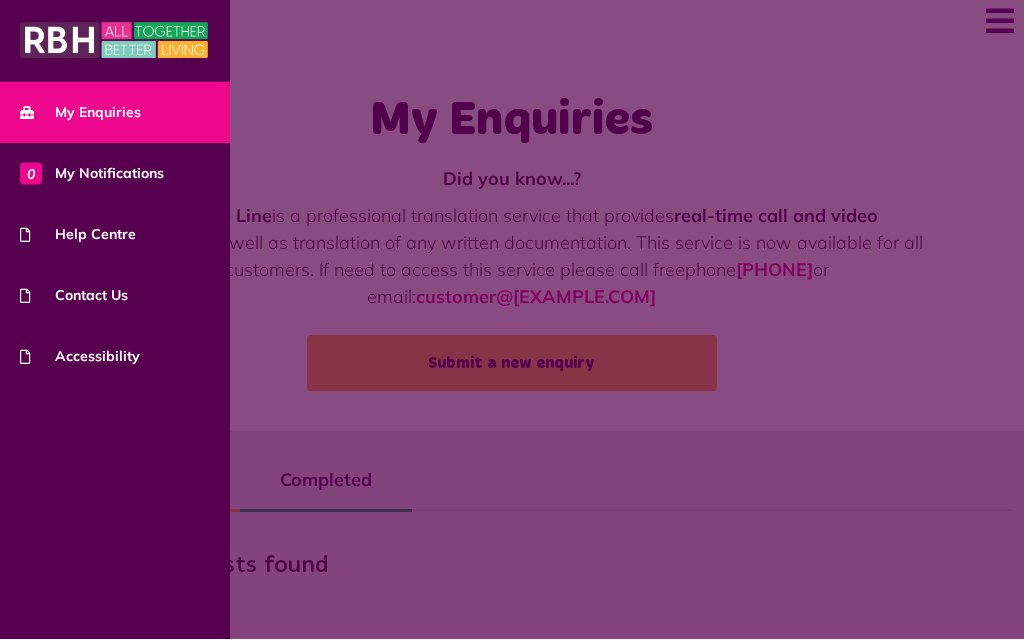 click on "0  My Notifications" at bounding box center [92, 174] 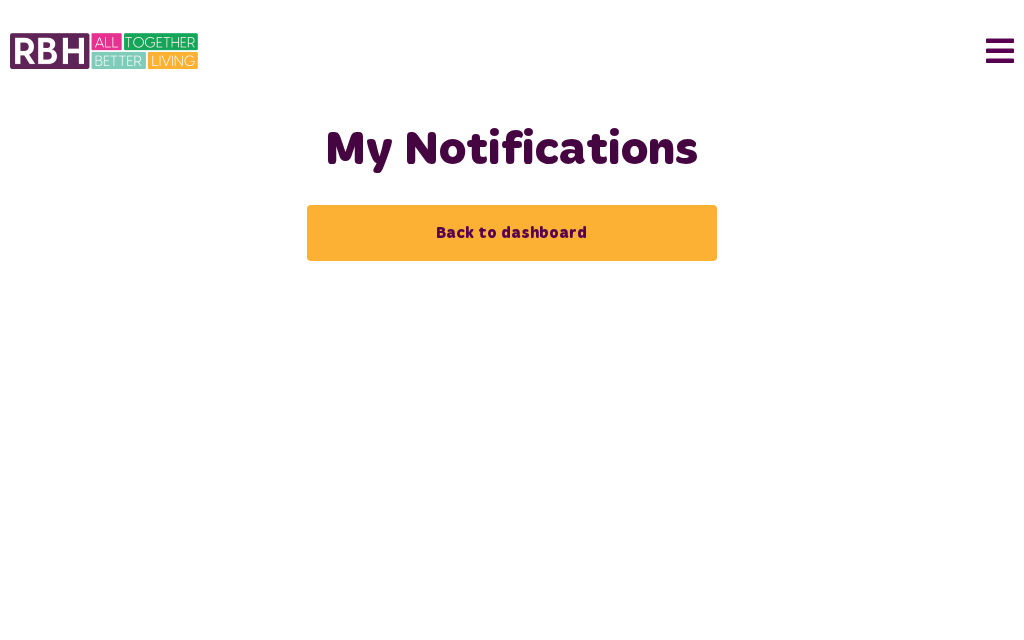 scroll, scrollTop: 0, scrollLeft: 0, axis: both 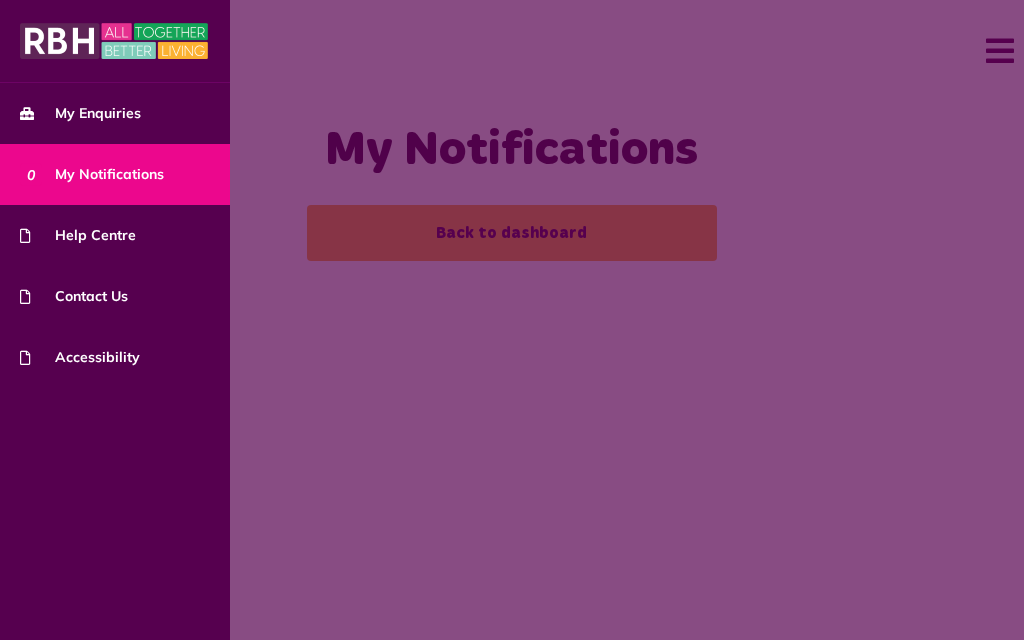 click on "Help Centre" at bounding box center [115, 235] 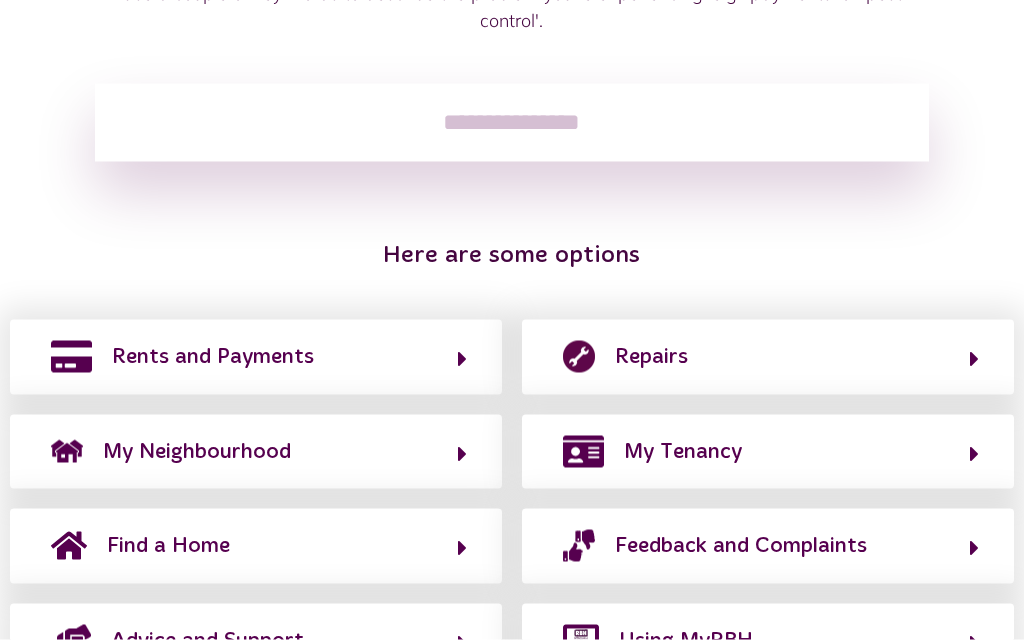 scroll, scrollTop: 351, scrollLeft: 0, axis: vertical 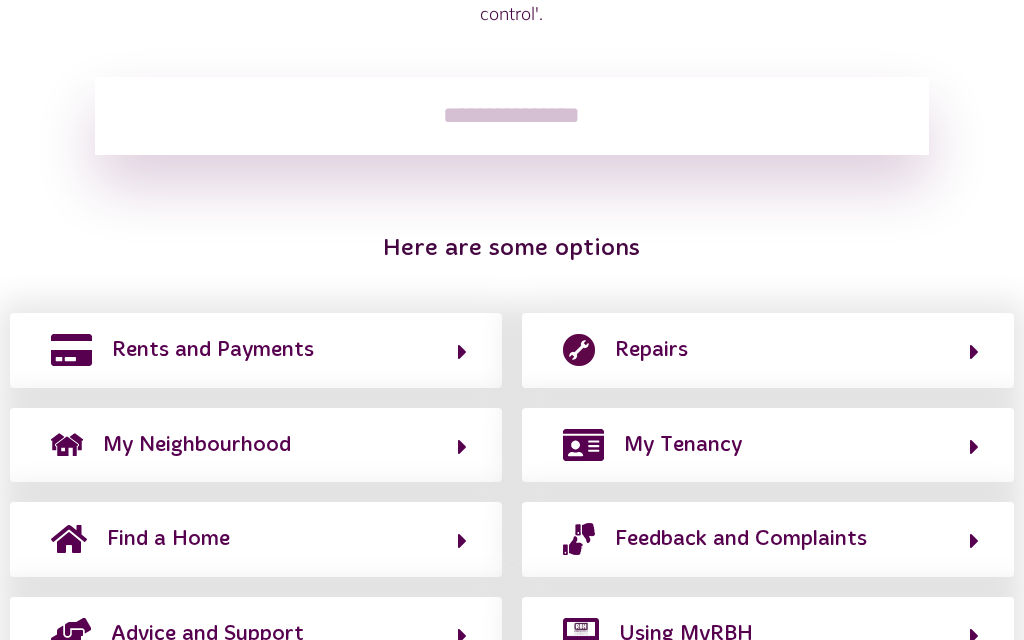click 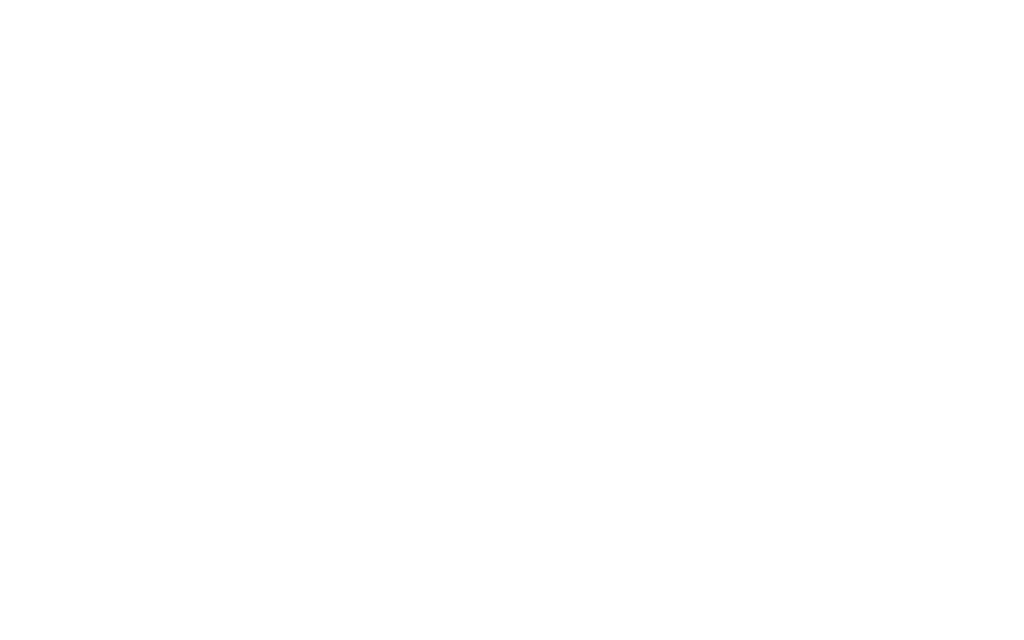 scroll, scrollTop: 194, scrollLeft: 0, axis: vertical 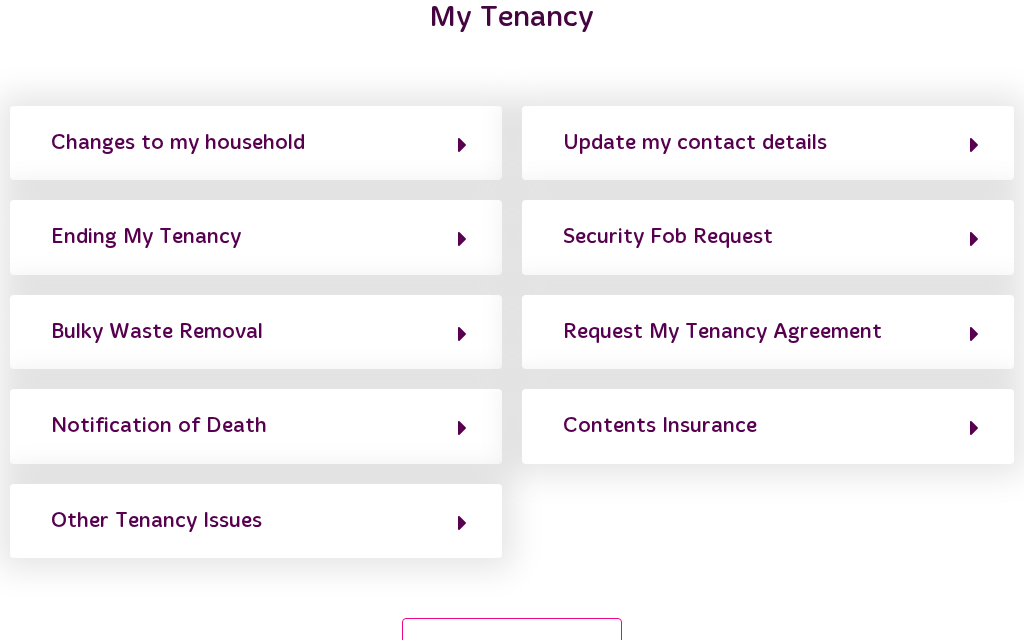 click 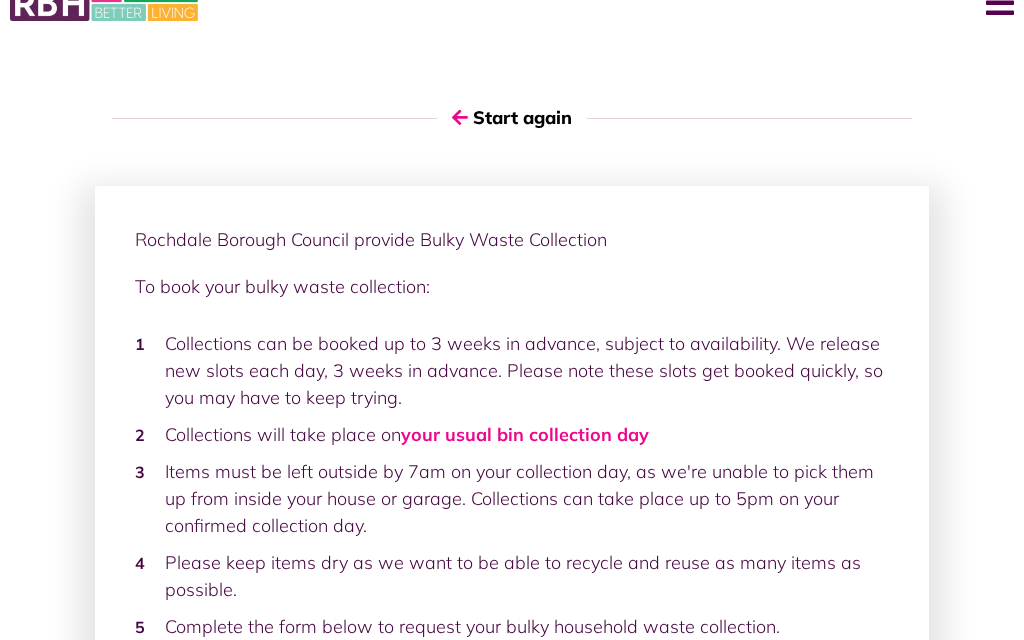 scroll, scrollTop: 0, scrollLeft: 0, axis: both 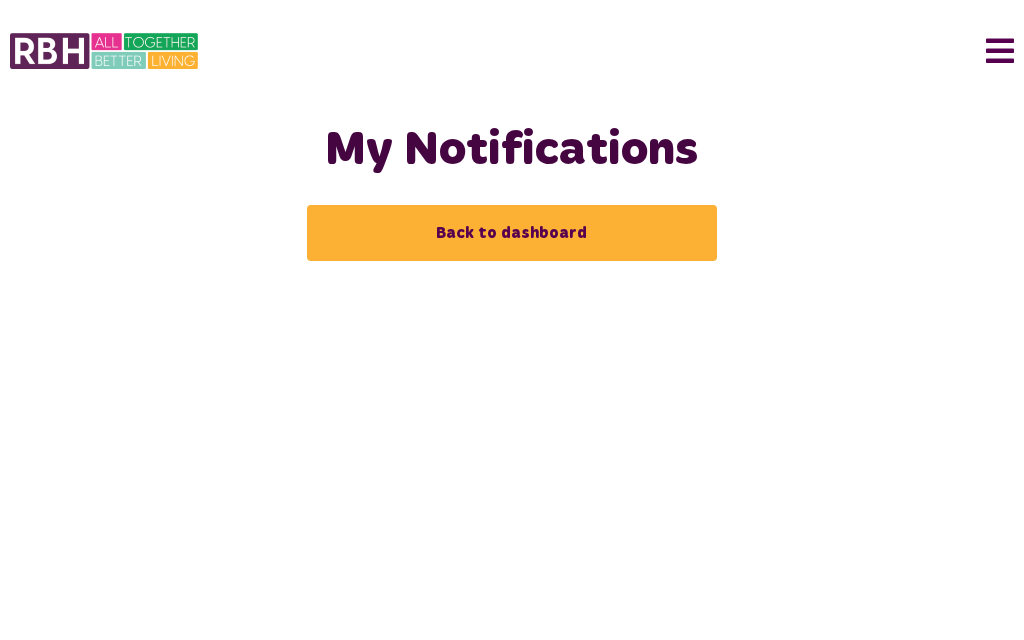 click on "Menu" at bounding box center [992, 51] 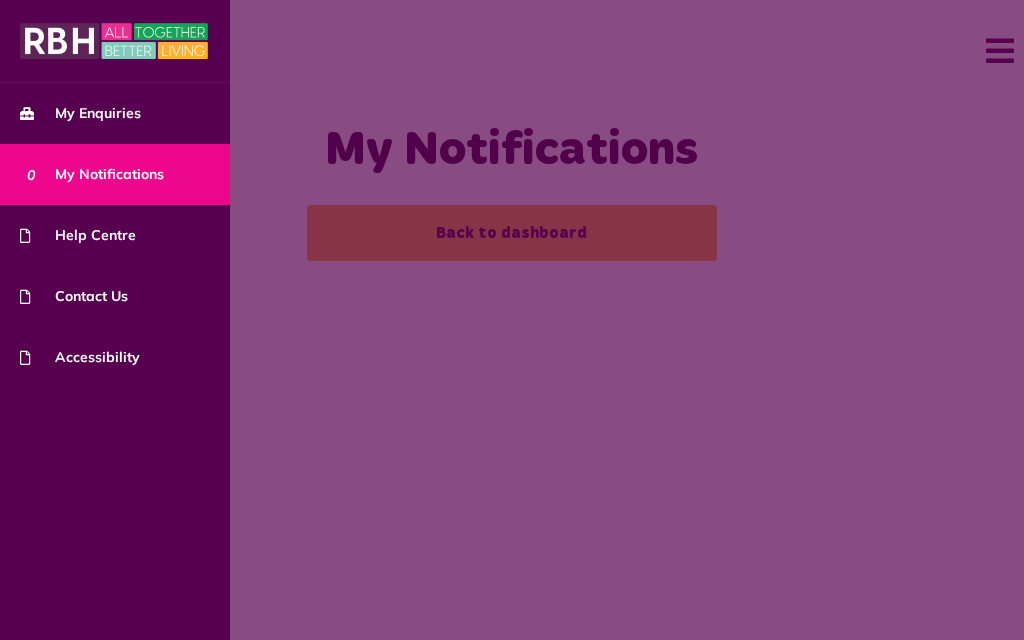 click on "Help Centre" at bounding box center [115, 235] 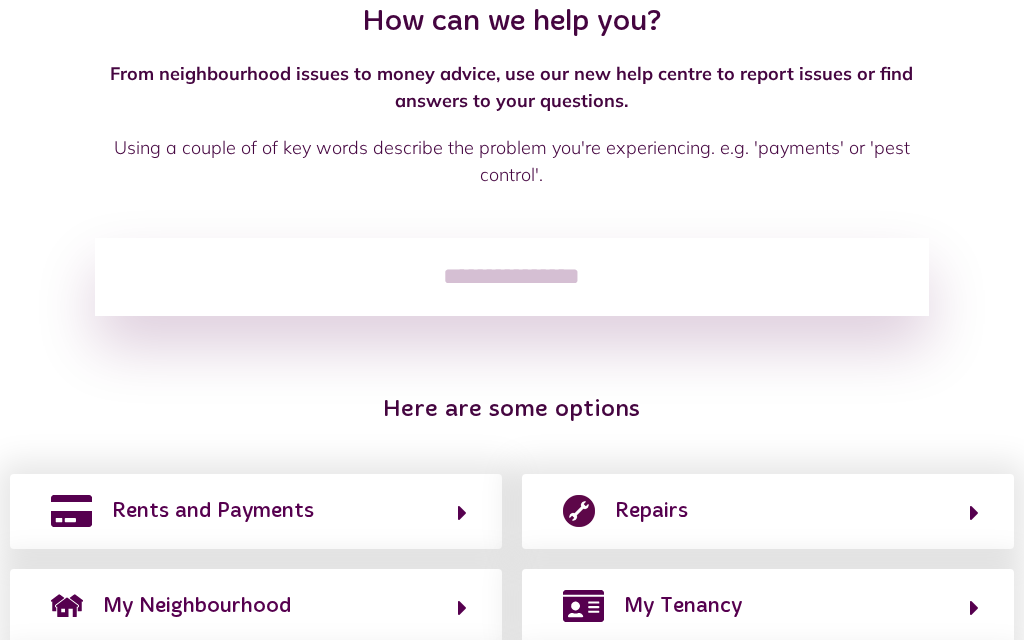 scroll, scrollTop: 351, scrollLeft: 0, axis: vertical 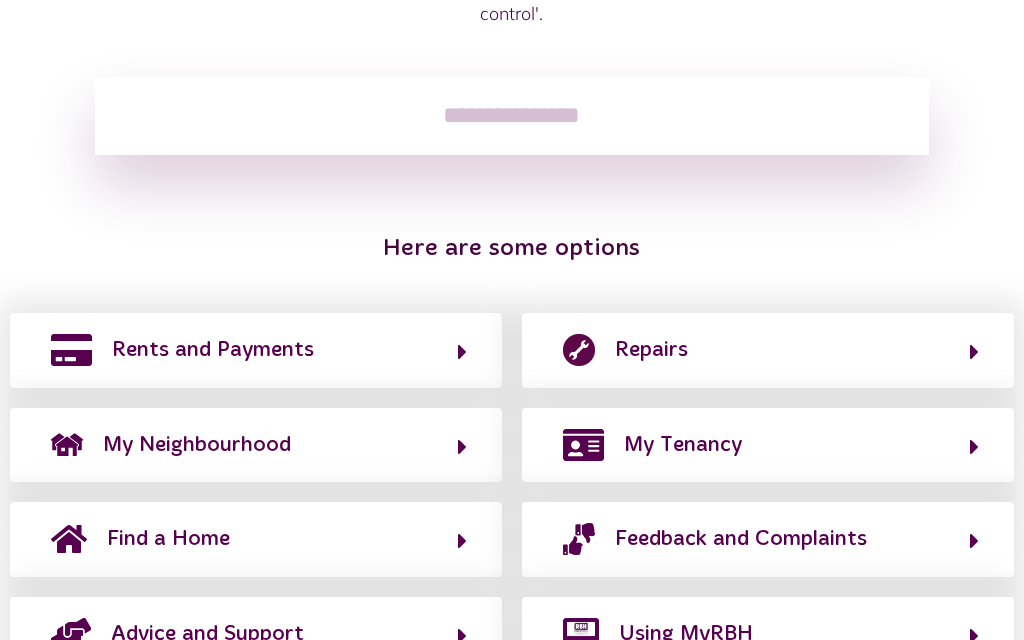 click 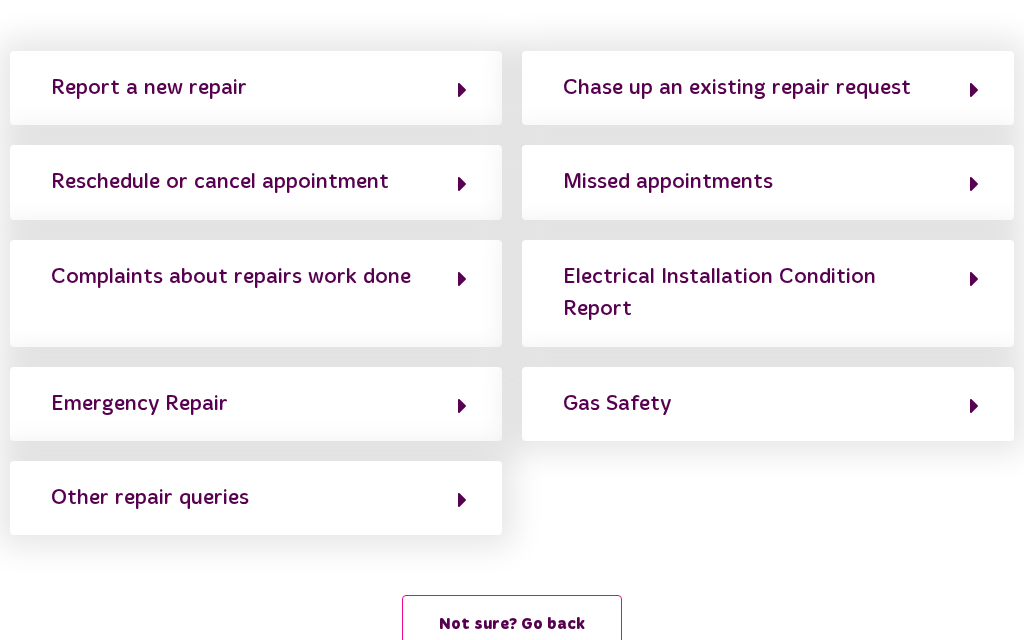 scroll, scrollTop: 194, scrollLeft: 0, axis: vertical 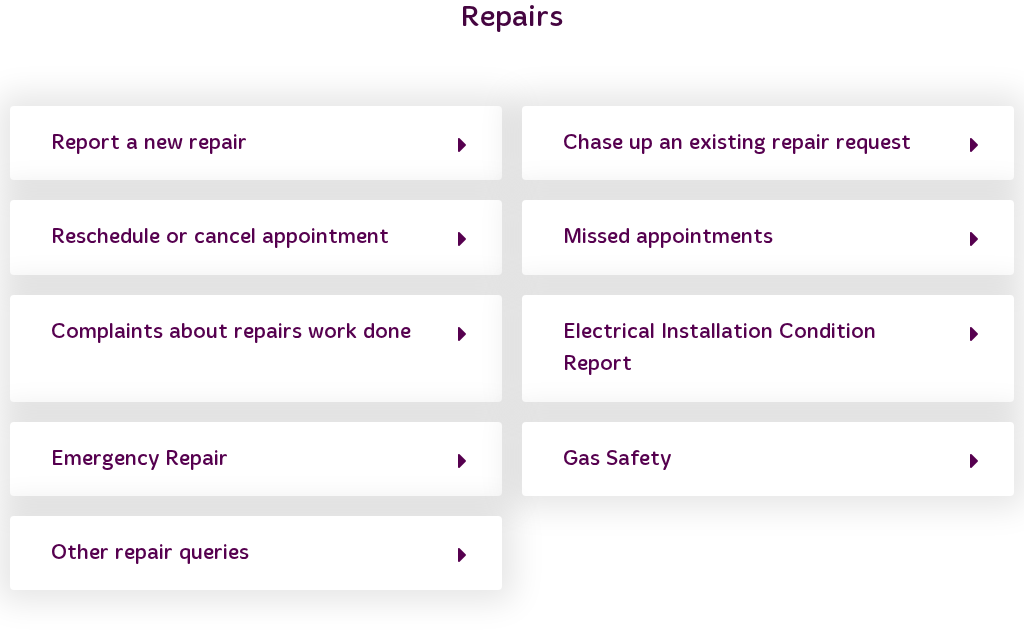 click 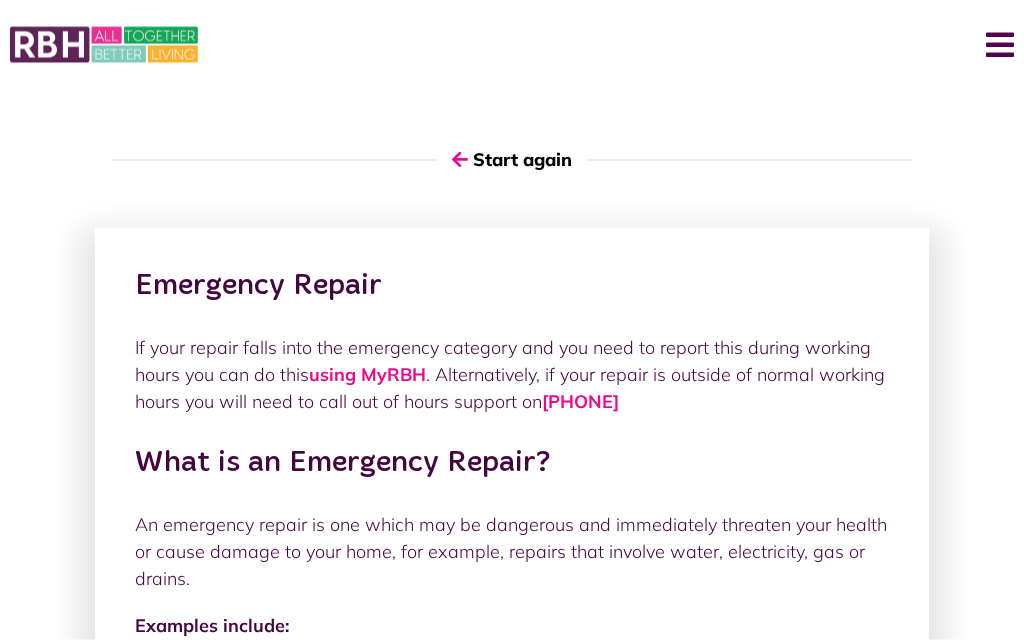 scroll, scrollTop: 0, scrollLeft: 0, axis: both 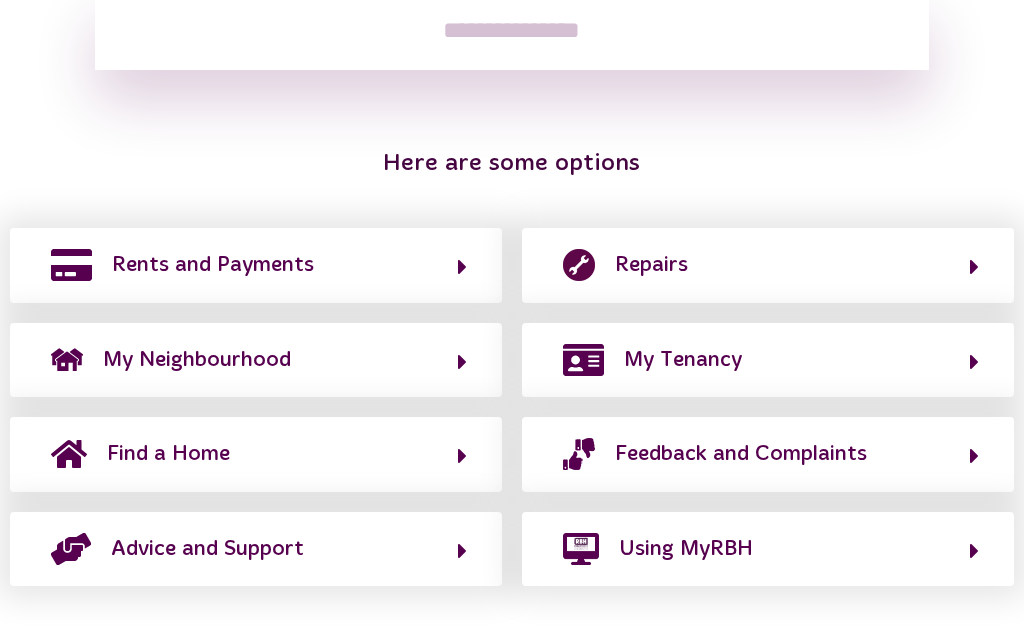 click 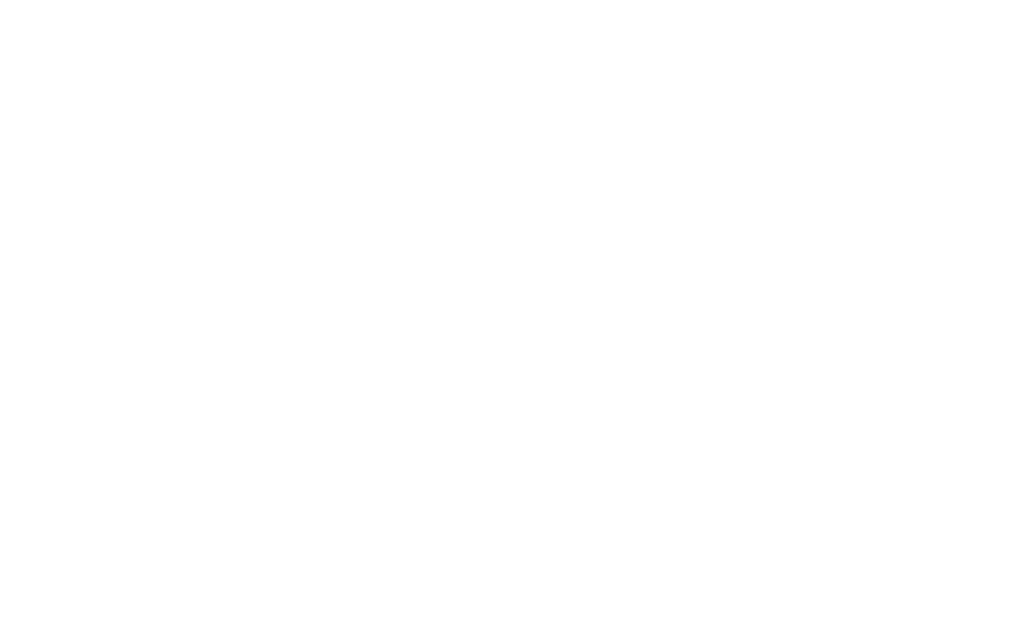 scroll, scrollTop: 278, scrollLeft: 0, axis: vertical 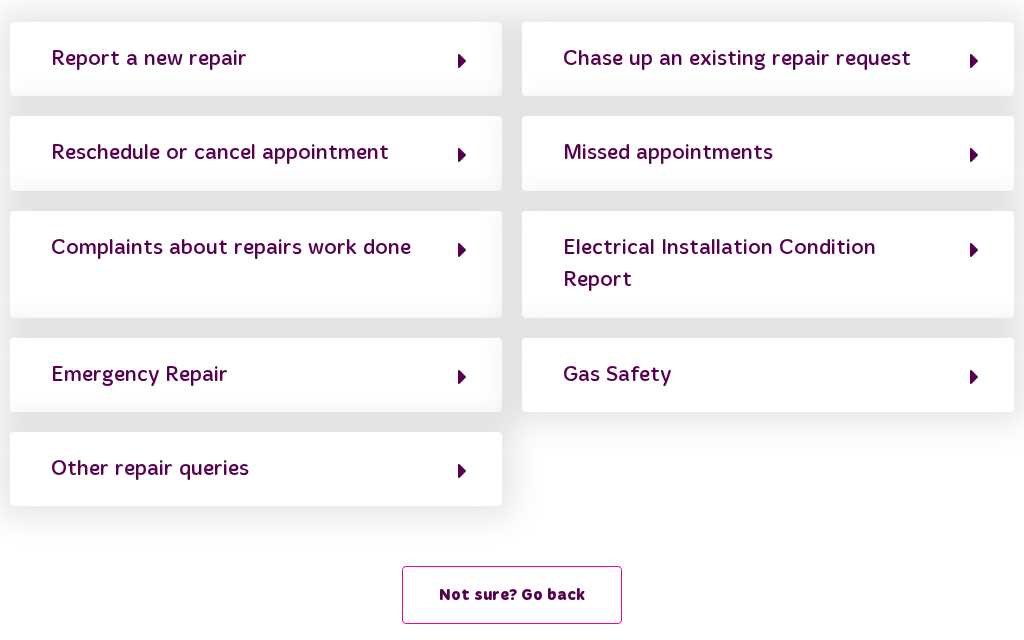 click 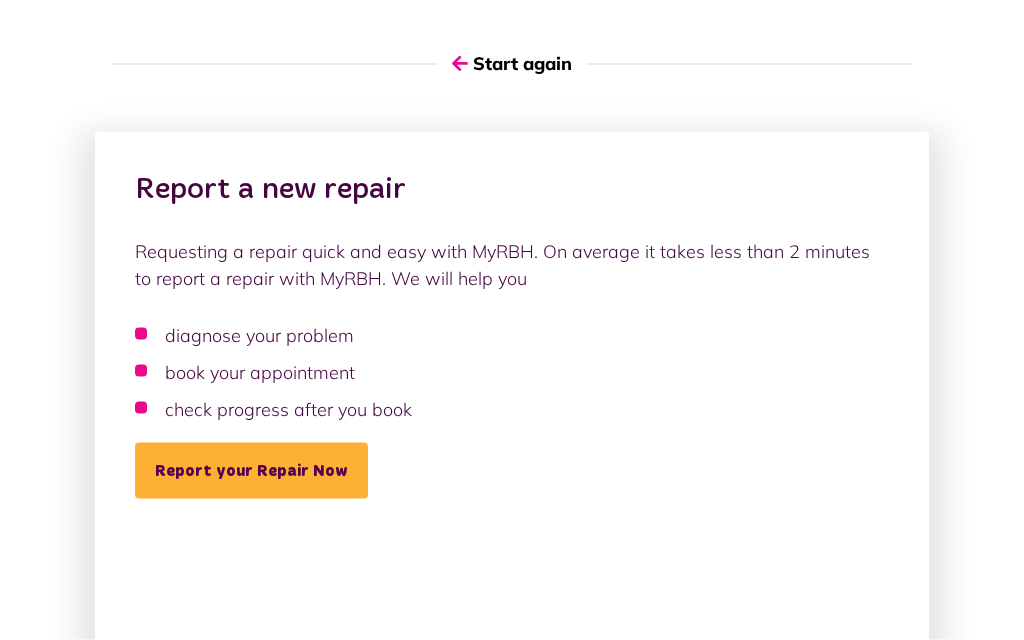 scroll, scrollTop: 214, scrollLeft: 0, axis: vertical 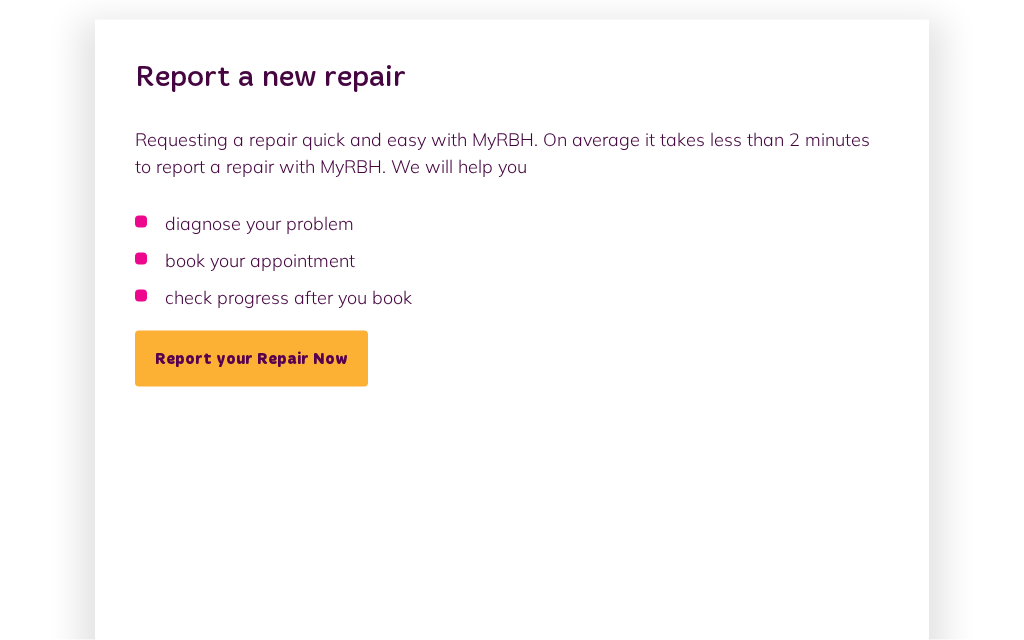 click on "Report your Repair Now" 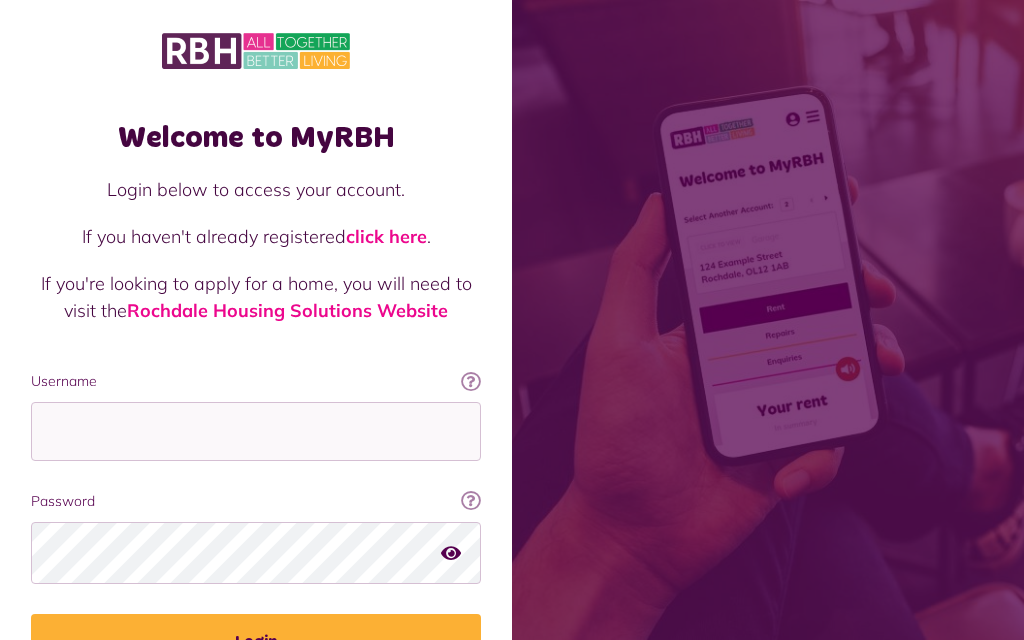 scroll, scrollTop: 0, scrollLeft: 0, axis: both 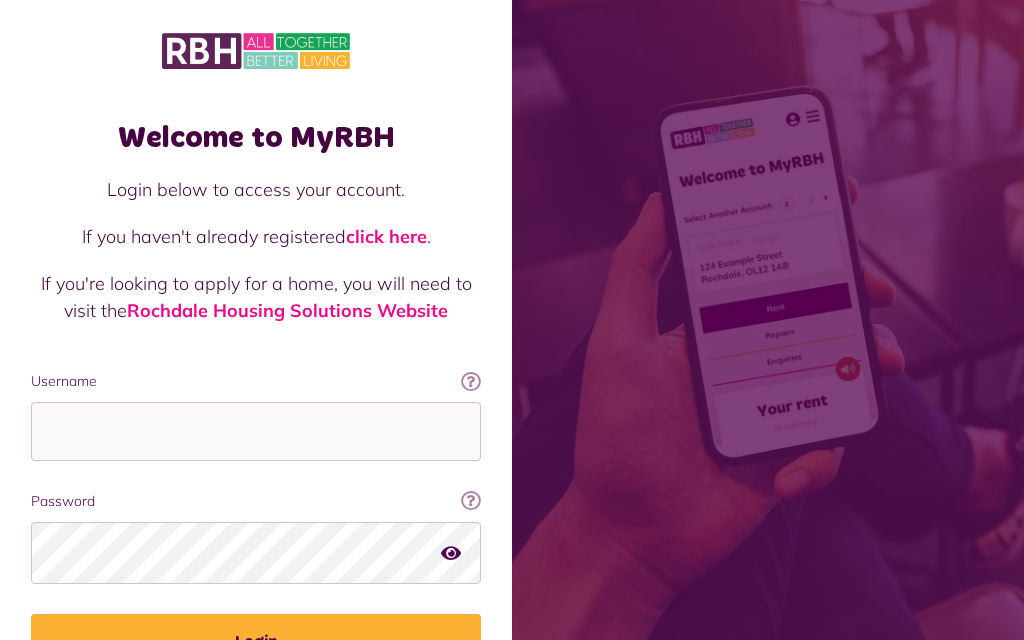 click on "Username" at bounding box center (256, 431) 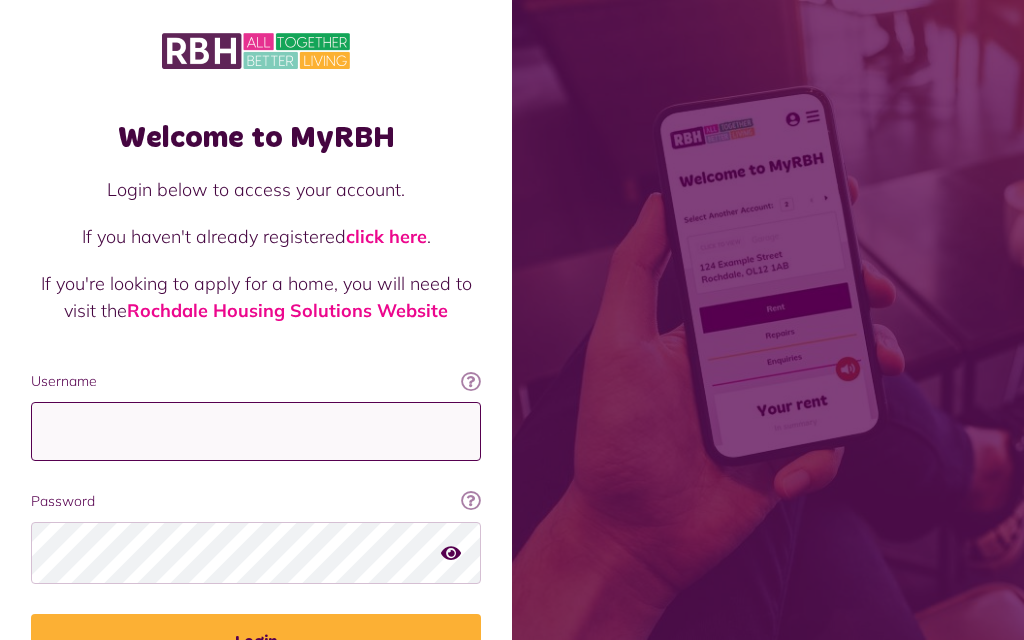 type on "**********" 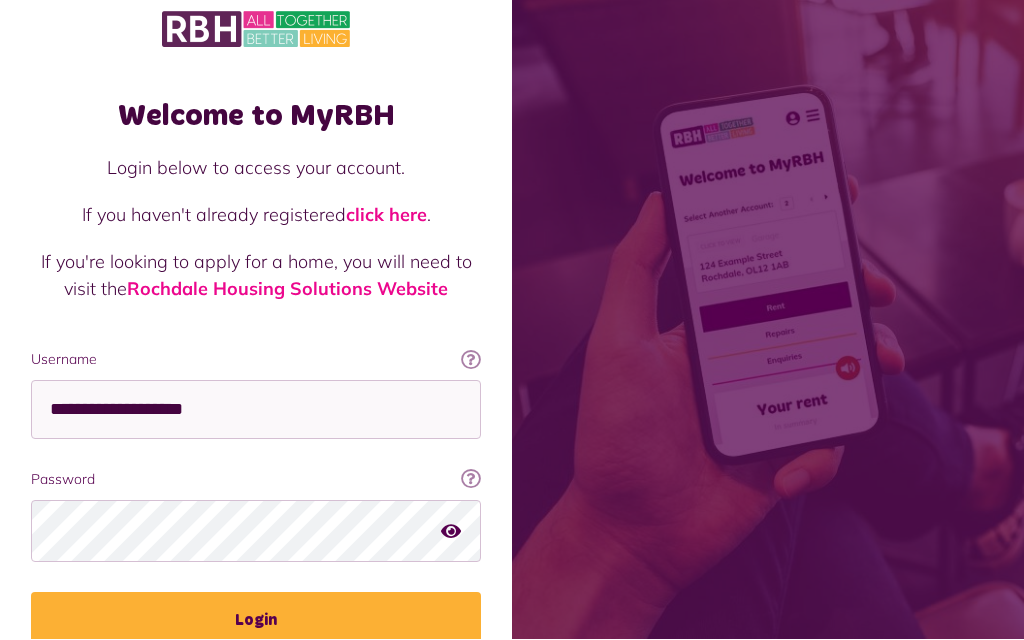 scroll, scrollTop: 135, scrollLeft: 0, axis: vertical 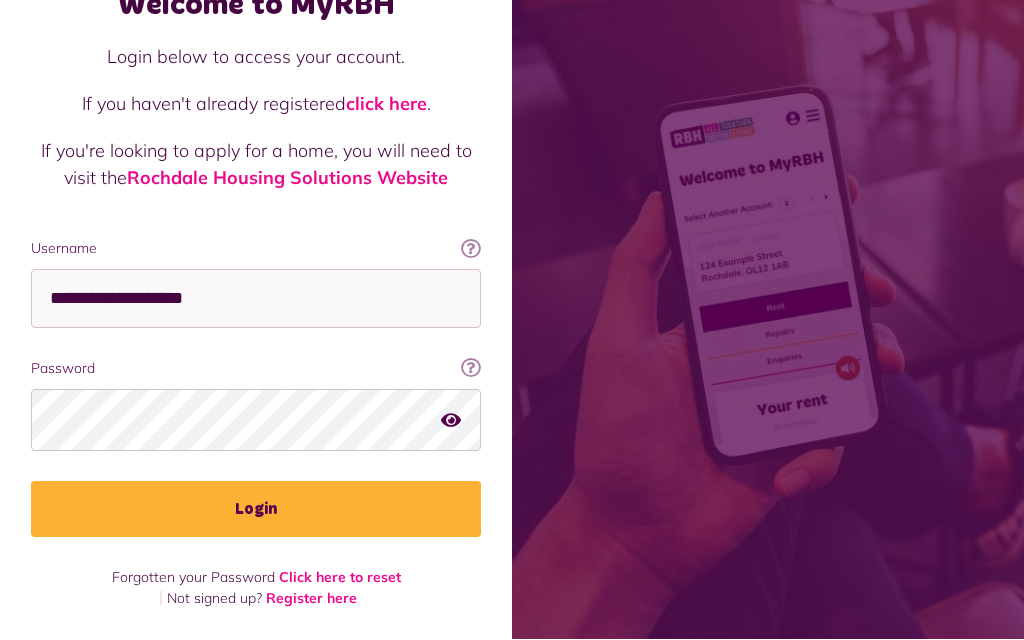 click on "Login" at bounding box center (256, 510) 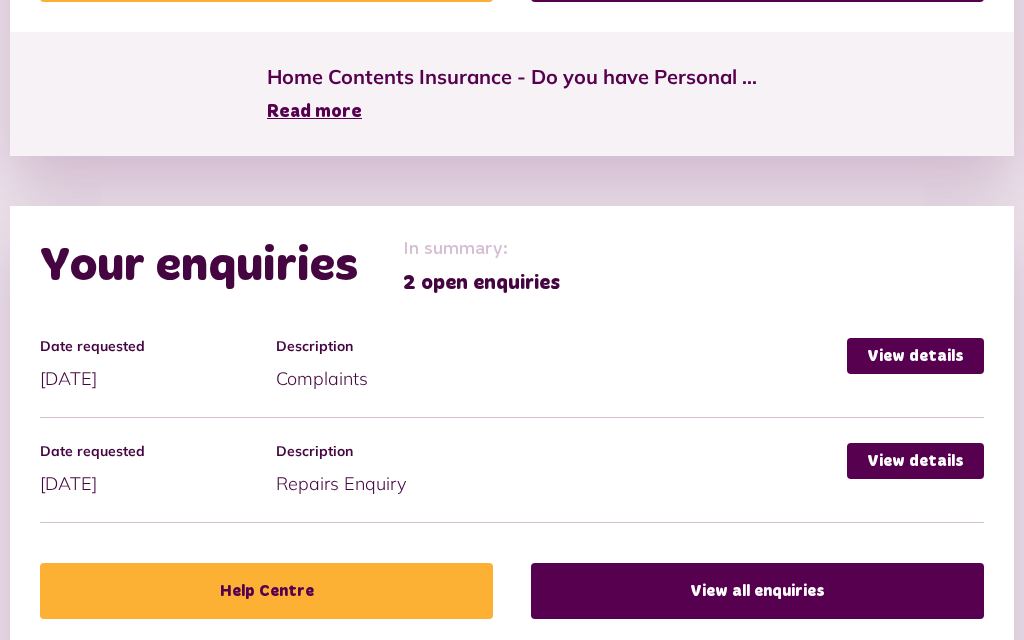 scroll, scrollTop: 1240, scrollLeft: 0, axis: vertical 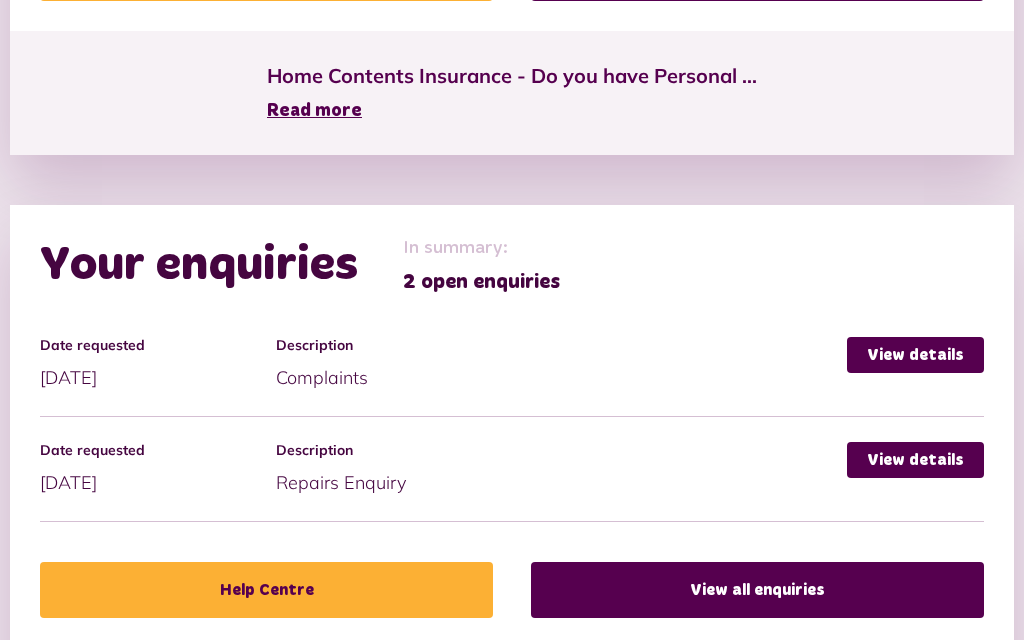 click on "View details" at bounding box center (915, 461) 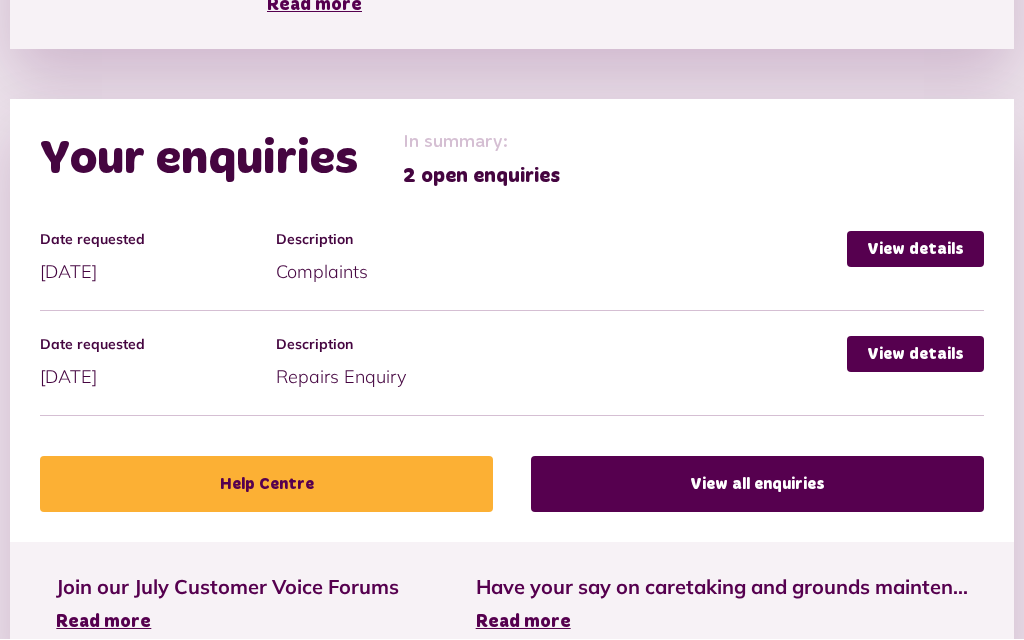 scroll, scrollTop: 1386, scrollLeft: 0, axis: vertical 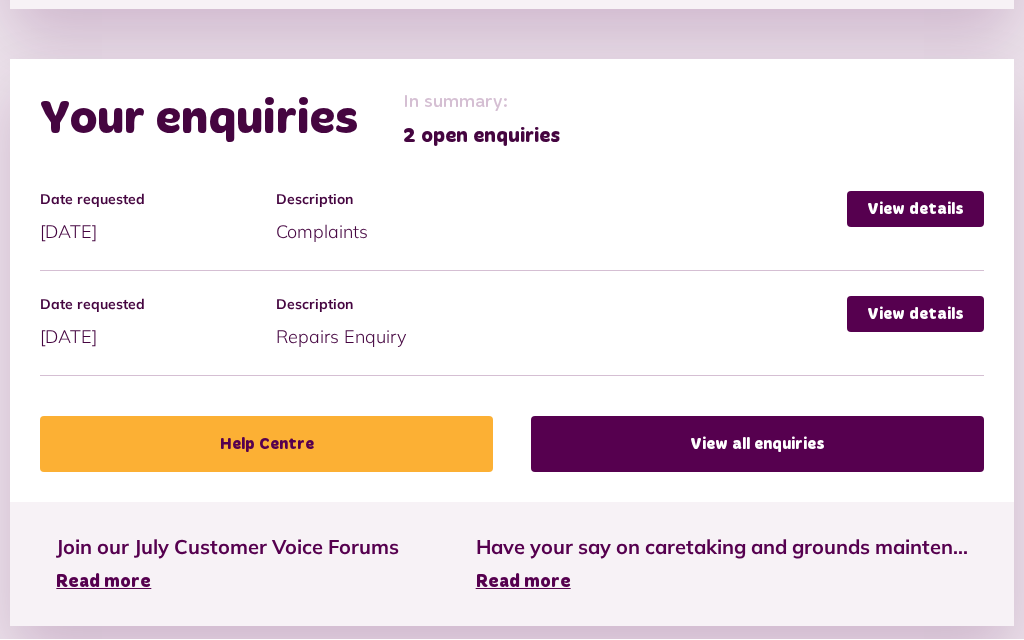 click on "View details" at bounding box center (915, 210) 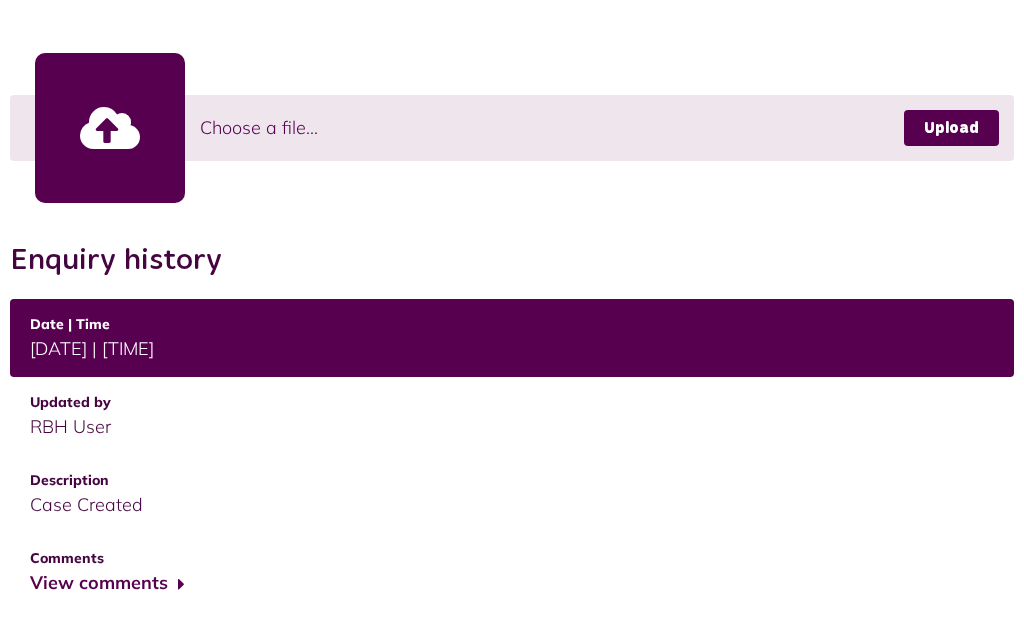 scroll, scrollTop: 689, scrollLeft: 0, axis: vertical 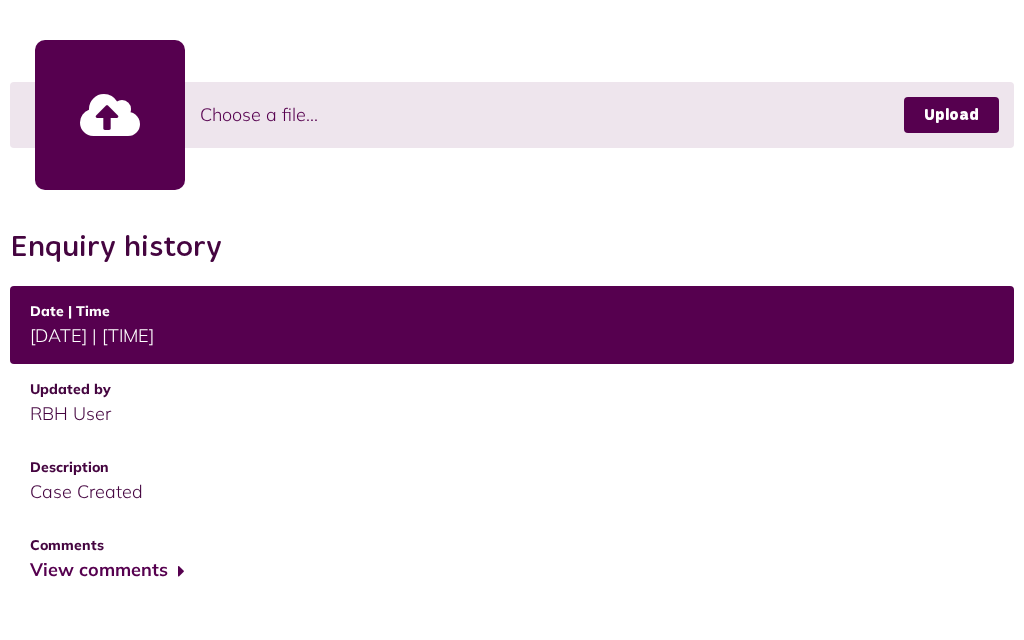 click on "View comments" at bounding box center [107, 570] 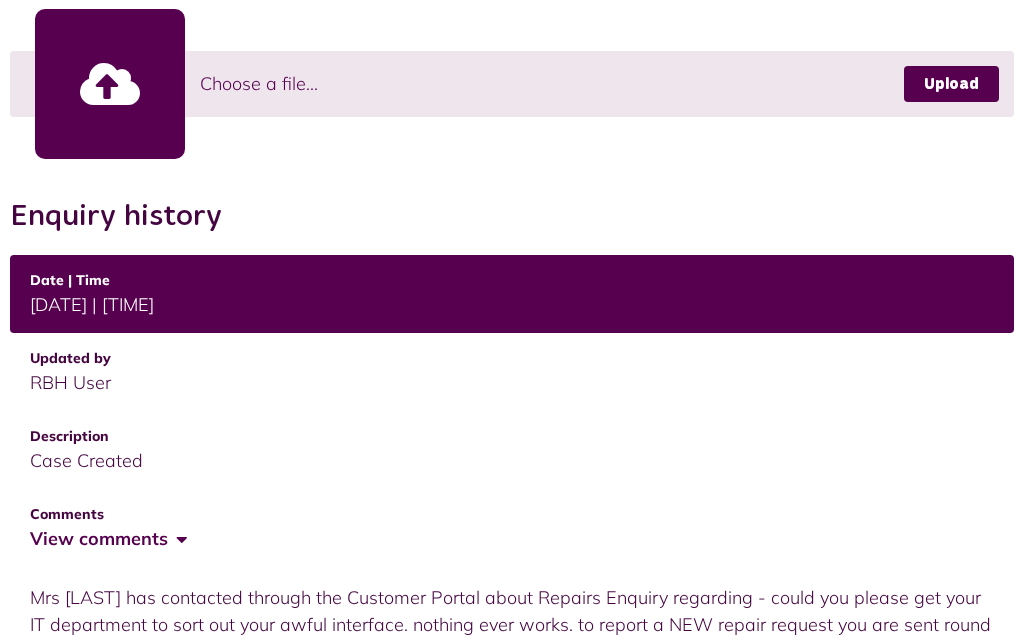 scroll, scrollTop: 717, scrollLeft: 0, axis: vertical 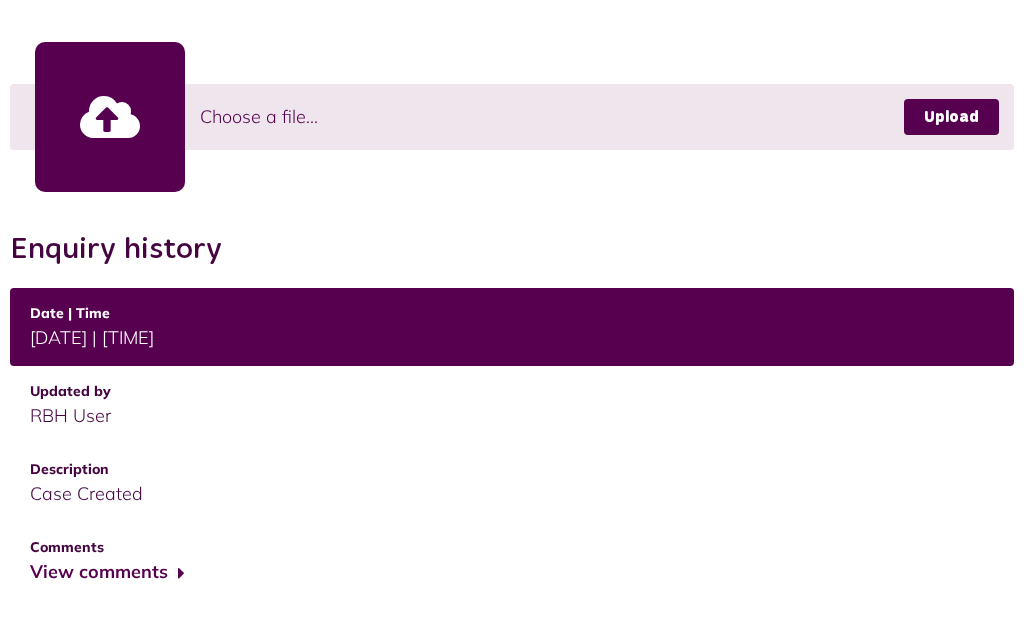 click on "View comments" at bounding box center [512, 562] 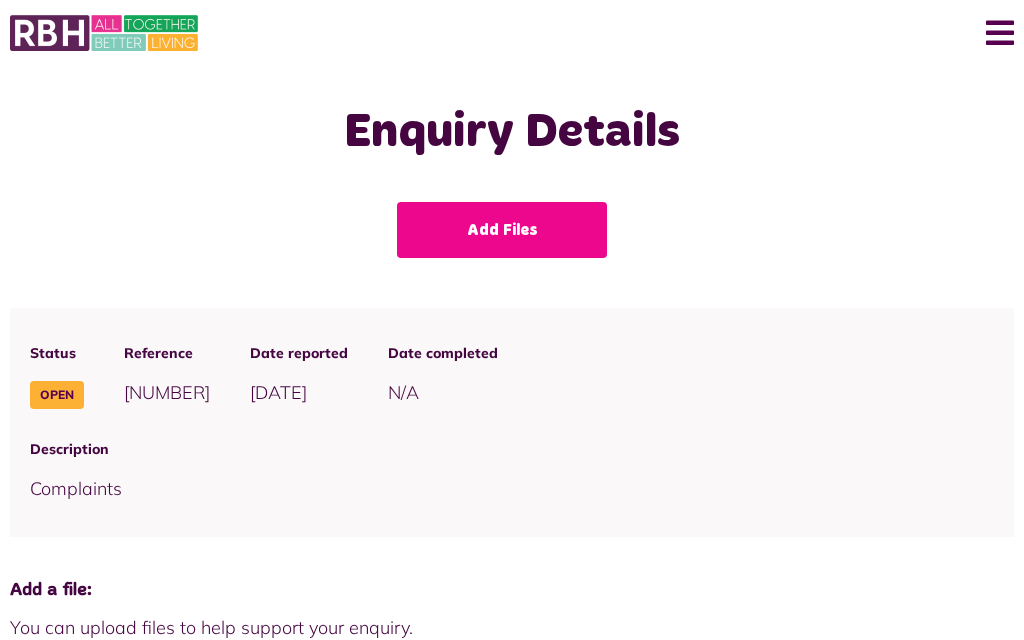 scroll, scrollTop: 0, scrollLeft: 0, axis: both 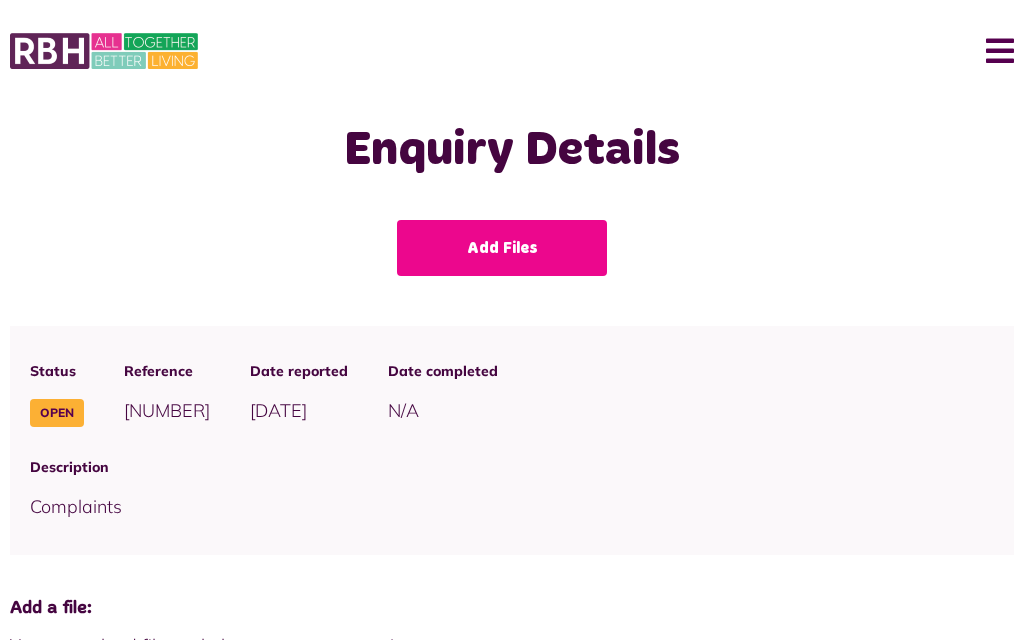 click on "Menu" at bounding box center [992, 51] 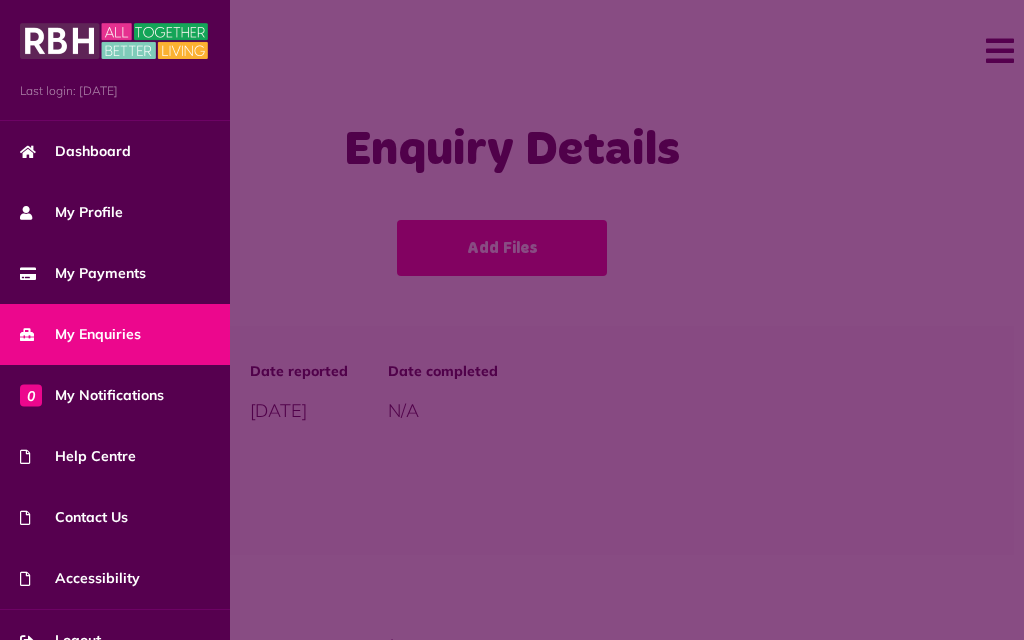 click on "My Enquiries" at bounding box center [115, 334] 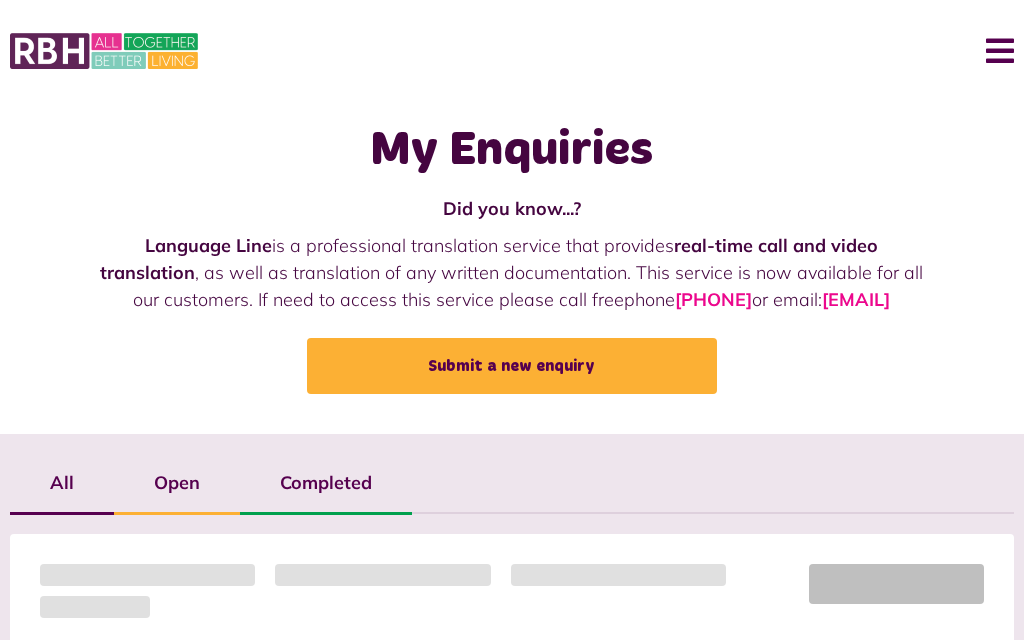 scroll, scrollTop: 0, scrollLeft: 0, axis: both 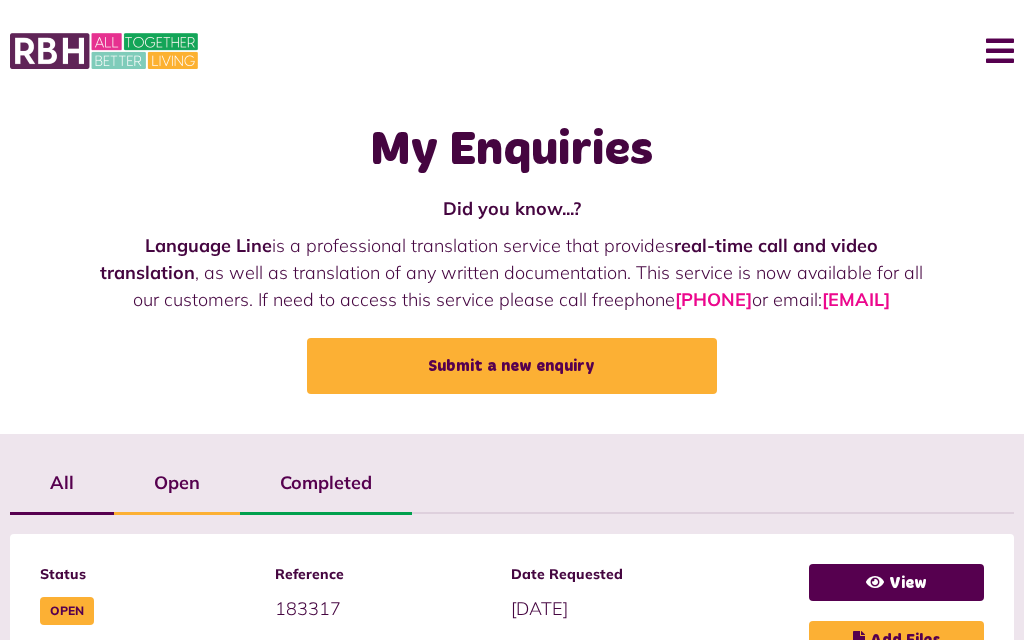 click on "Menu" at bounding box center [992, 51] 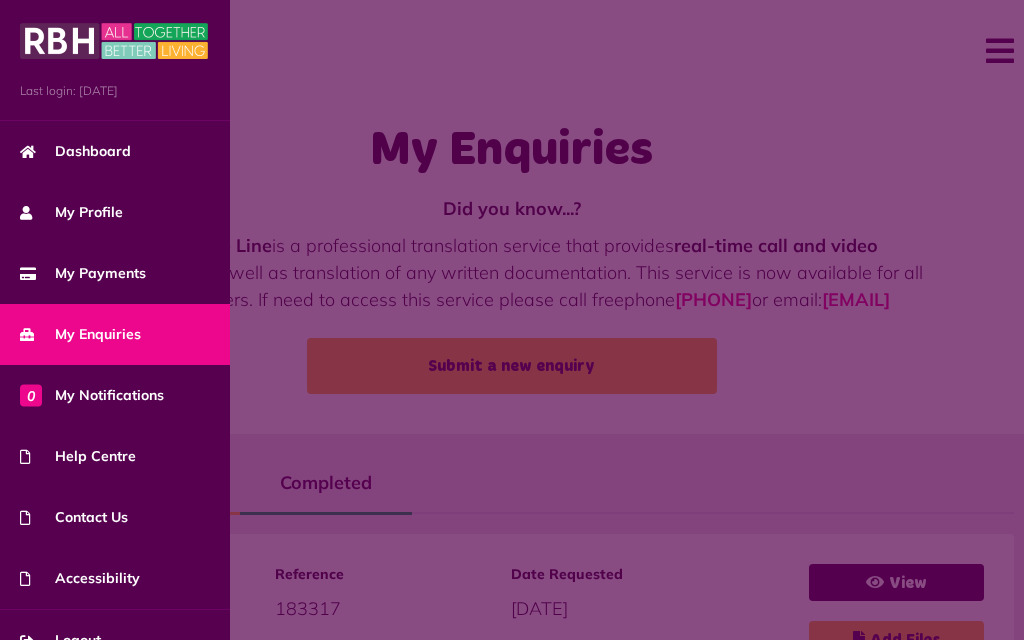click on "Contact Us" at bounding box center [74, 517] 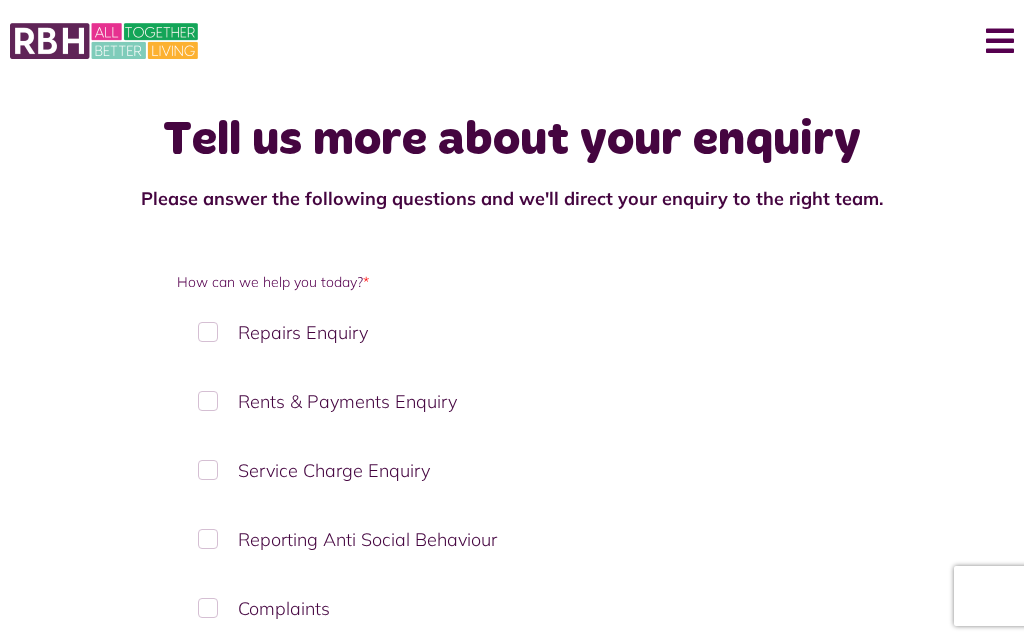 scroll, scrollTop: 0, scrollLeft: 0, axis: both 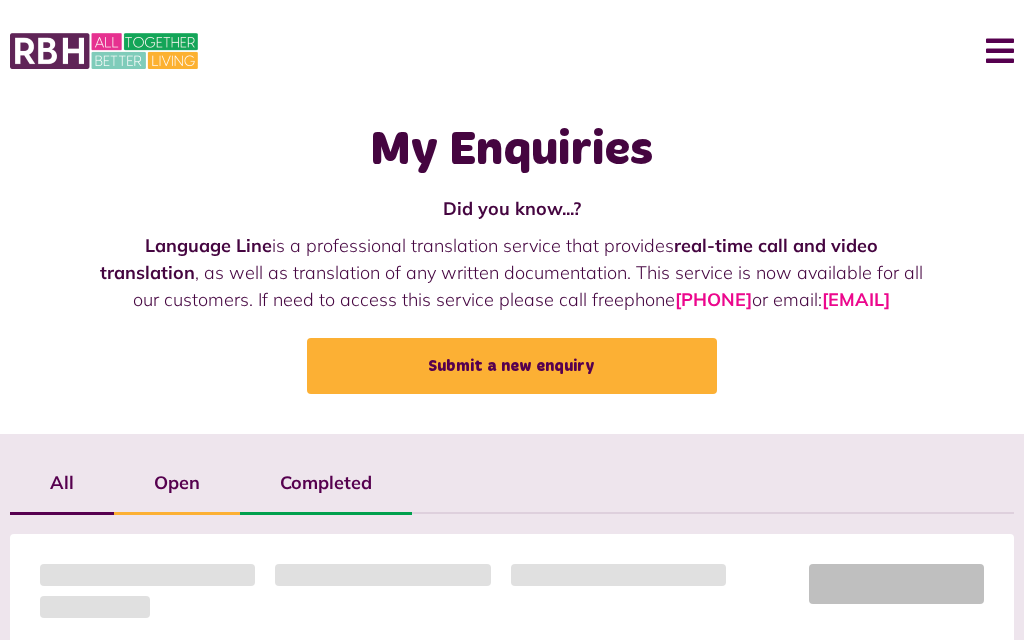 click on "Menu" at bounding box center (992, 51) 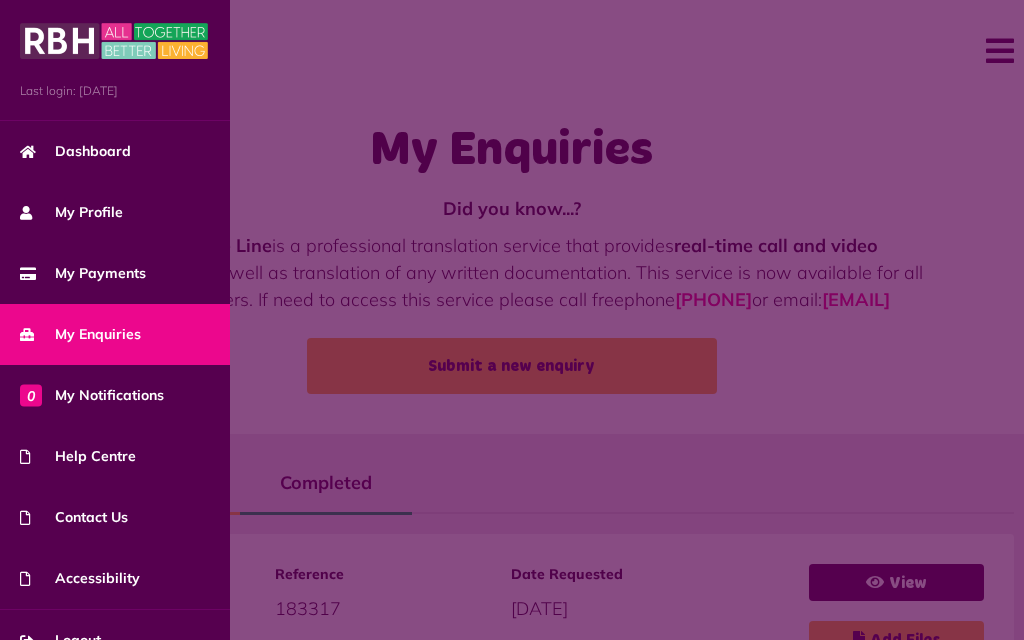 click on "Contact Us" at bounding box center (74, 517) 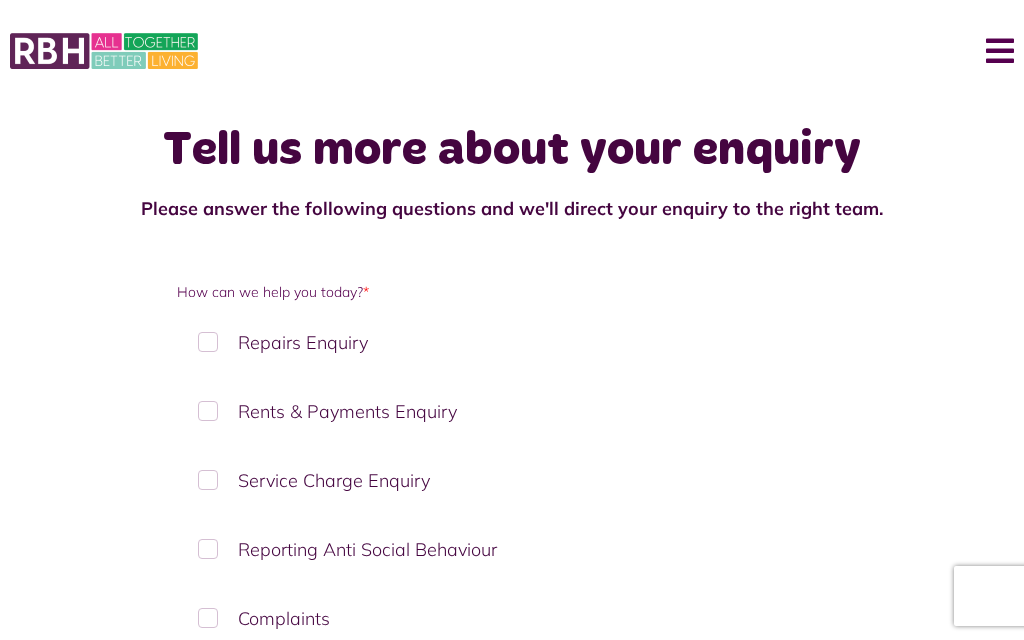 scroll, scrollTop: 0, scrollLeft: 0, axis: both 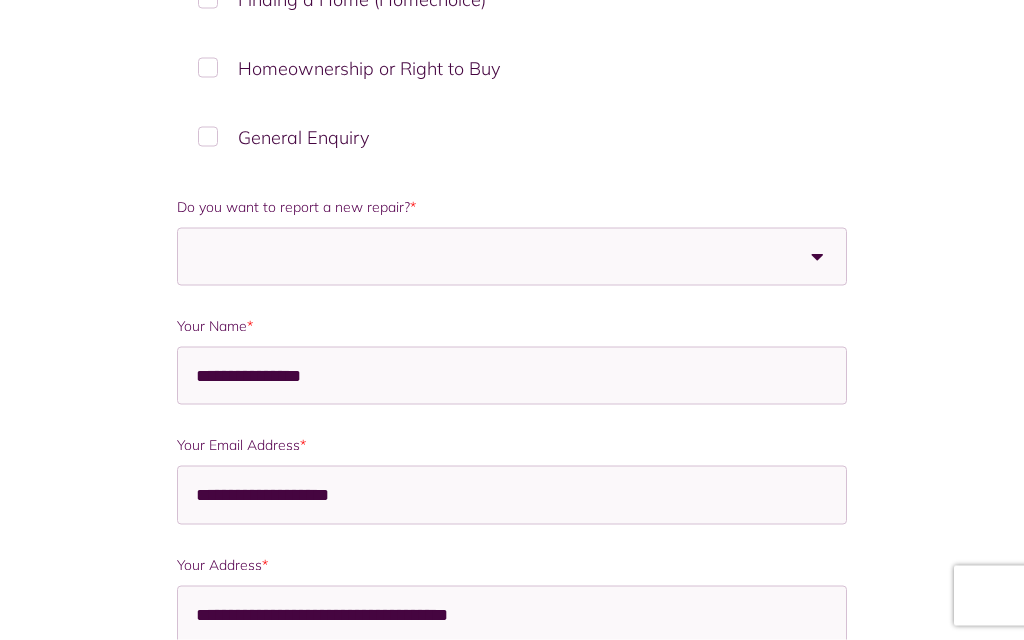 click at bounding box center (818, 257) 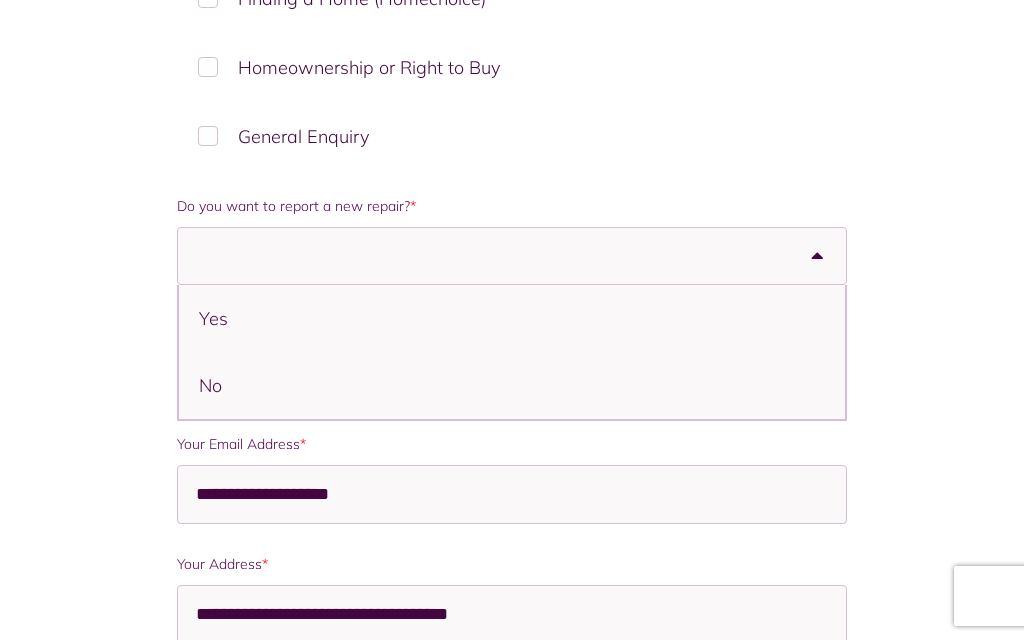 scroll, scrollTop: 761, scrollLeft: 0, axis: vertical 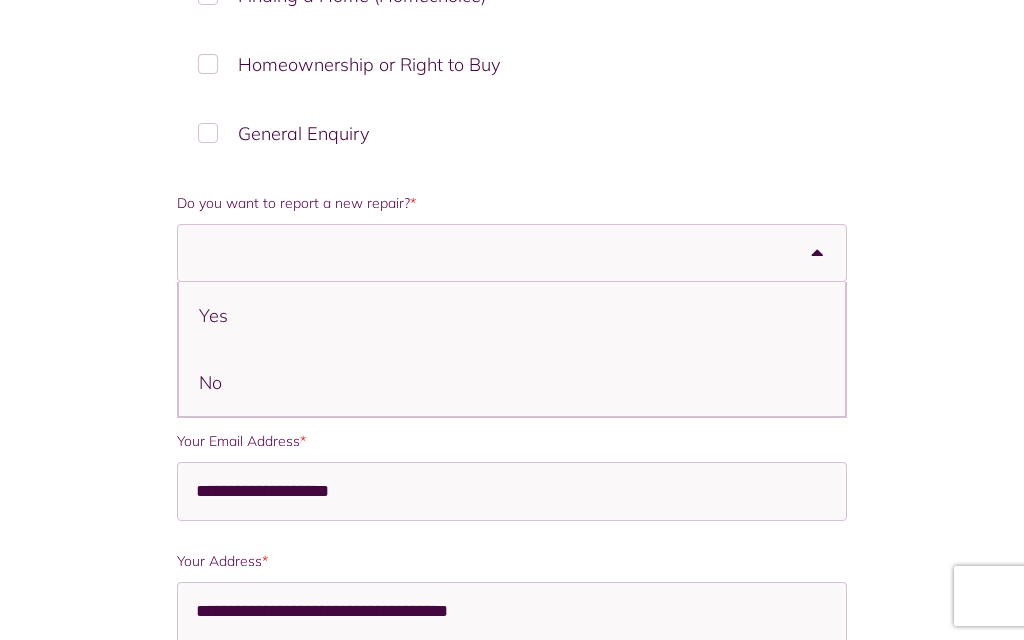 click on "Yes" at bounding box center (511, 315) 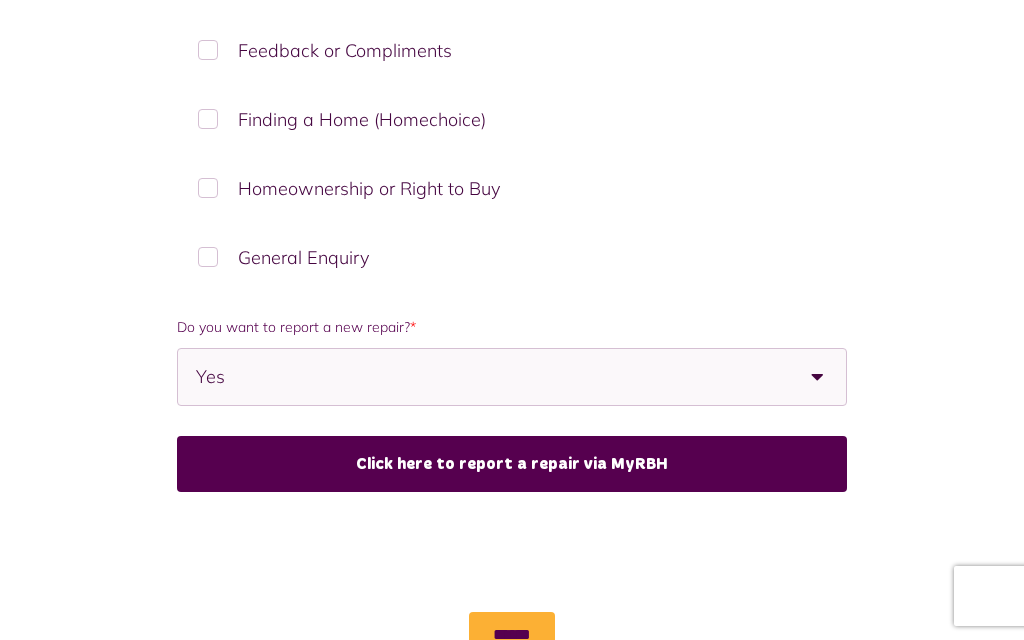 scroll, scrollTop: 721, scrollLeft: 0, axis: vertical 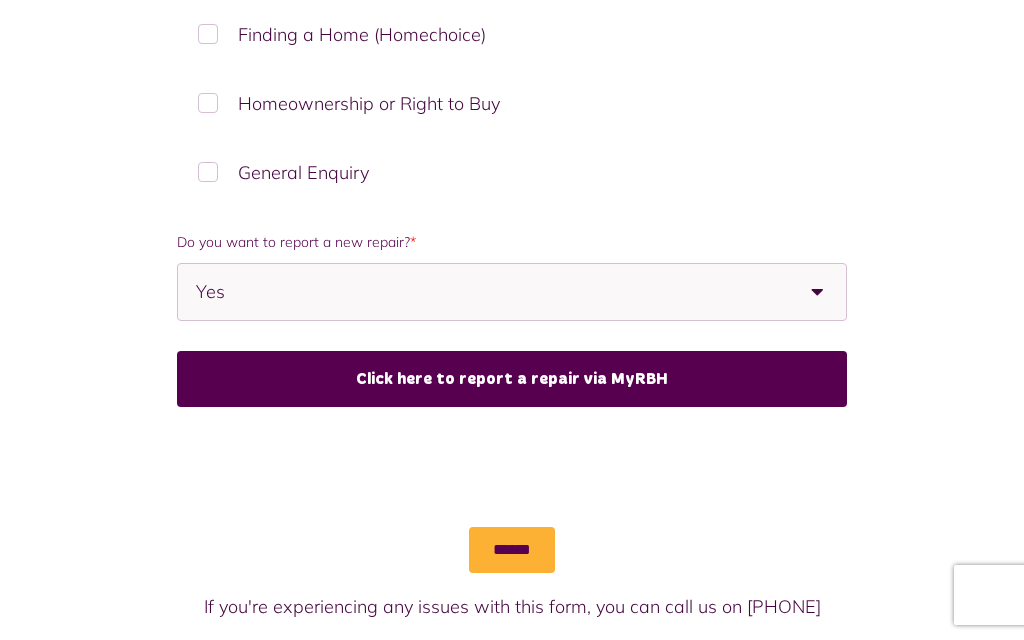 click on "Click here to report a repair via MyRBH" at bounding box center (511, 380) 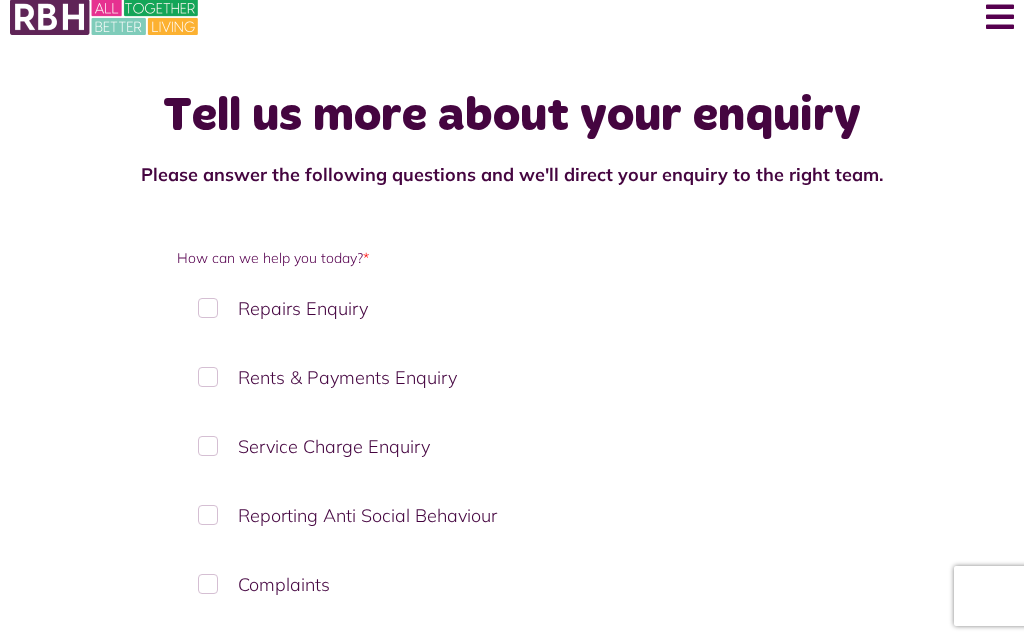 scroll, scrollTop: 0, scrollLeft: 0, axis: both 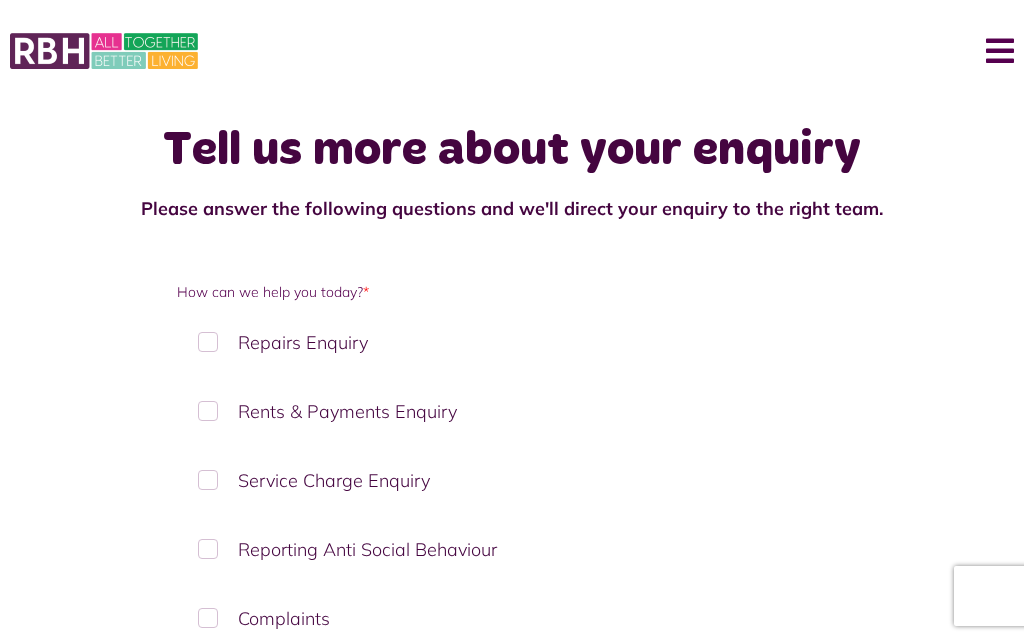 click on "Menu" at bounding box center (992, 51) 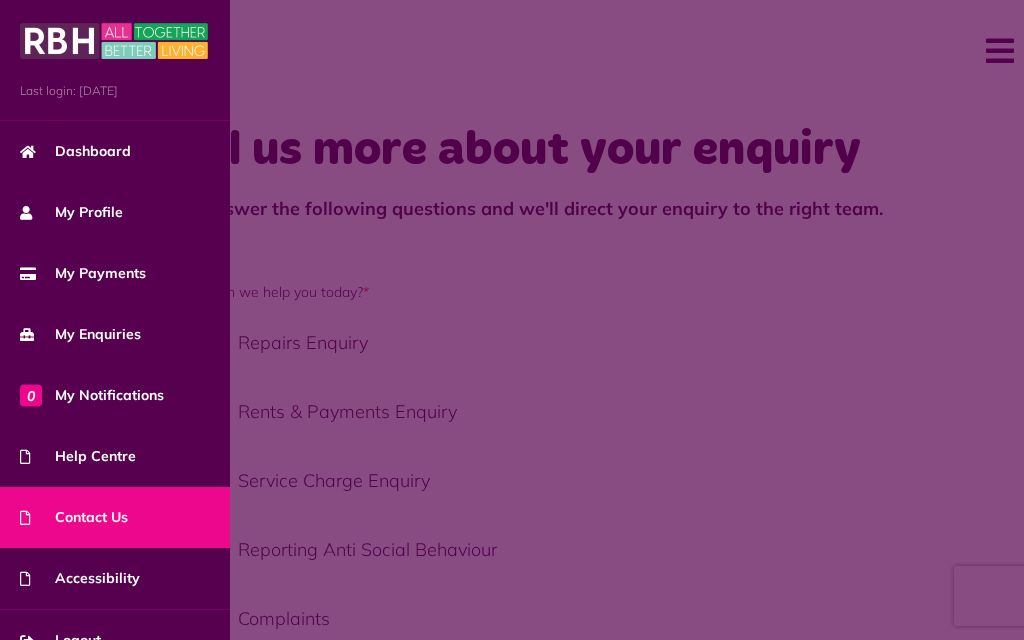 click on "My Enquiries" at bounding box center (80, 334) 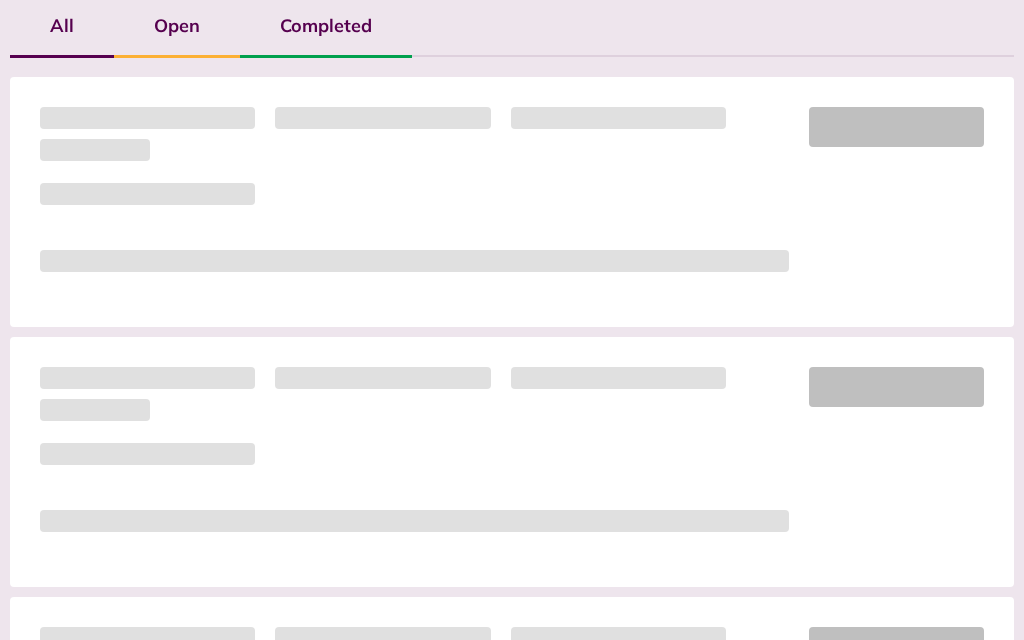 scroll, scrollTop: 426, scrollLeft: 0, axis: vertical 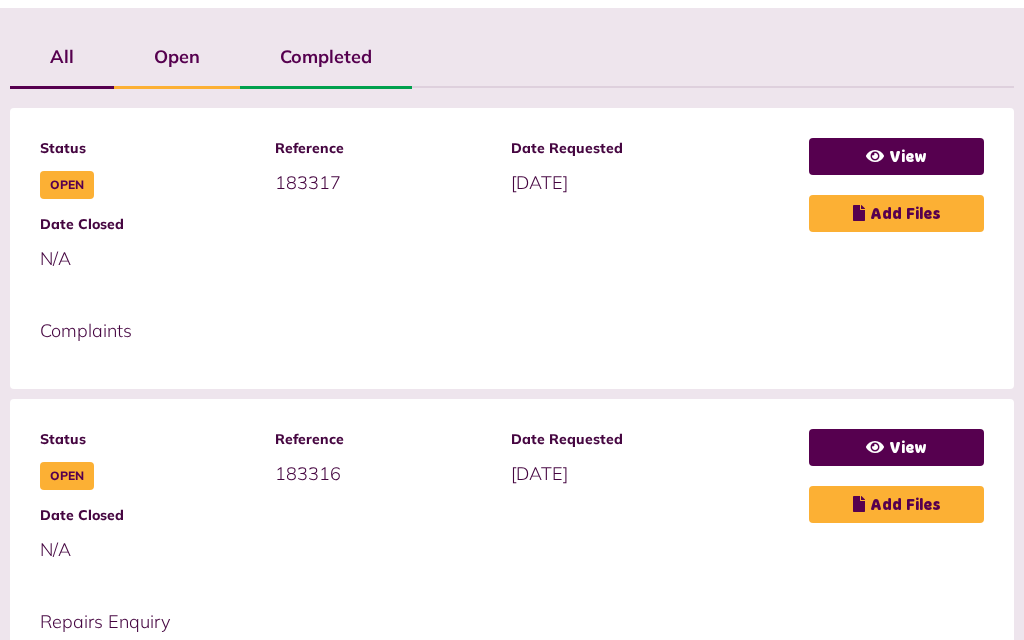 click on "View" at bounding box center (896, 447) 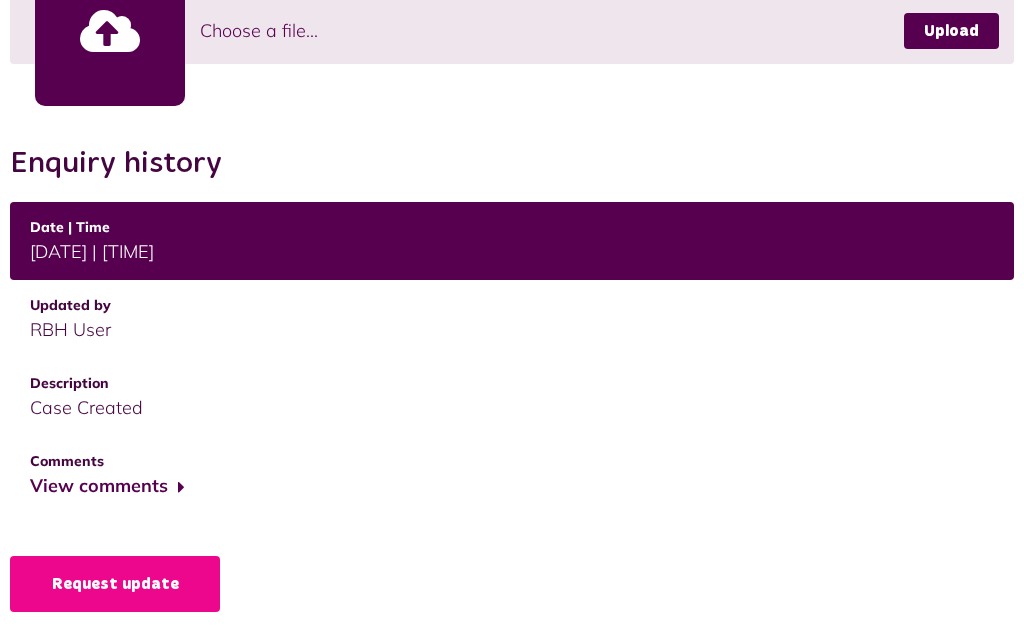 scroll, scrollTop: 773, scrollLeft: 0, axis: vertical 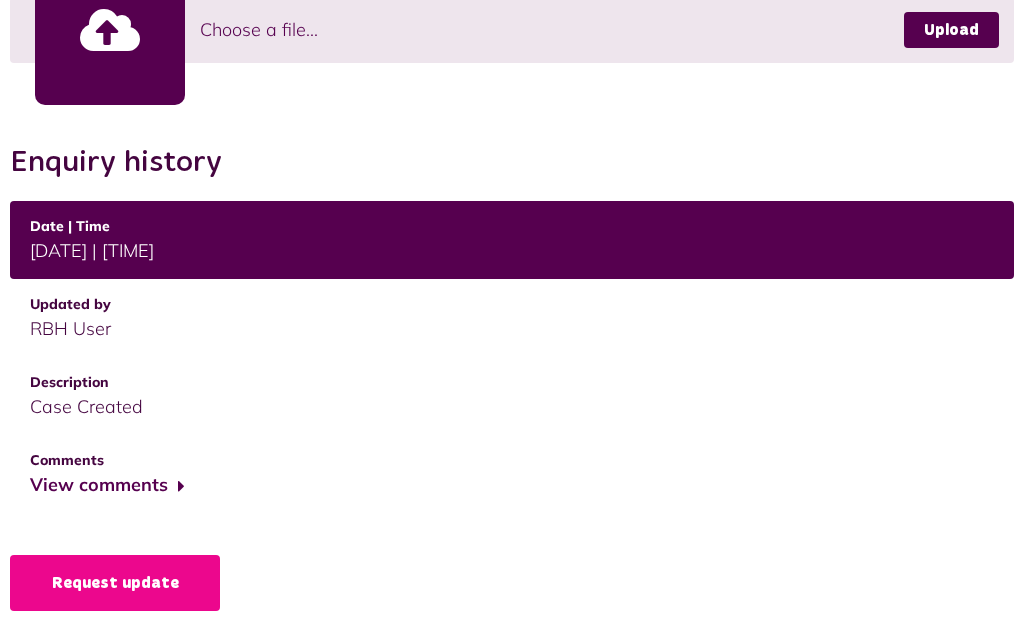 click on "View comments" at bounding box center [107, 486] 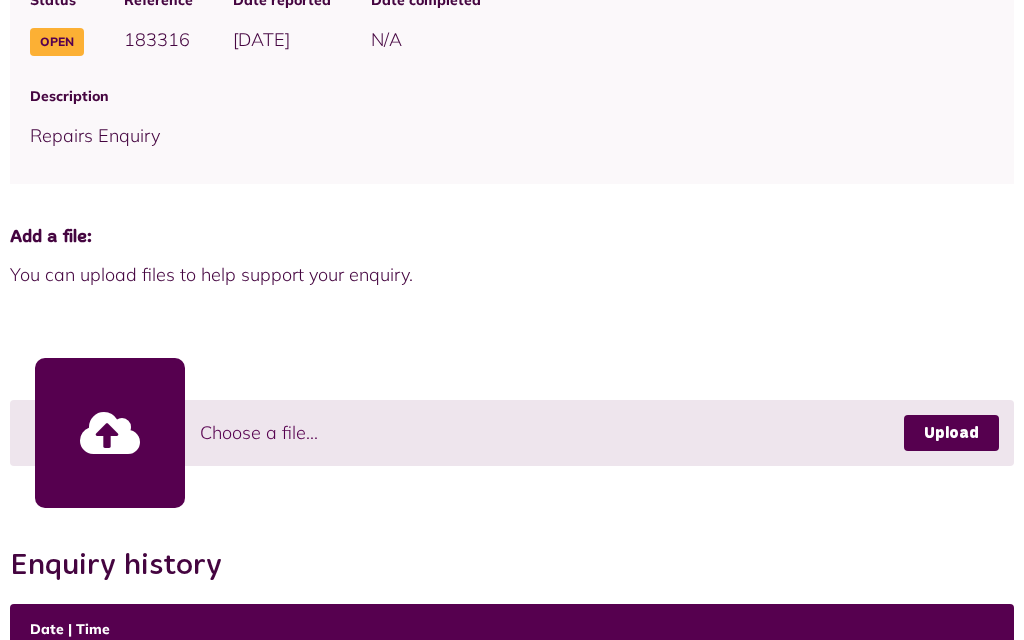 scroll, scrollTop: 365, scrollLeft: 0, axis: vertical 